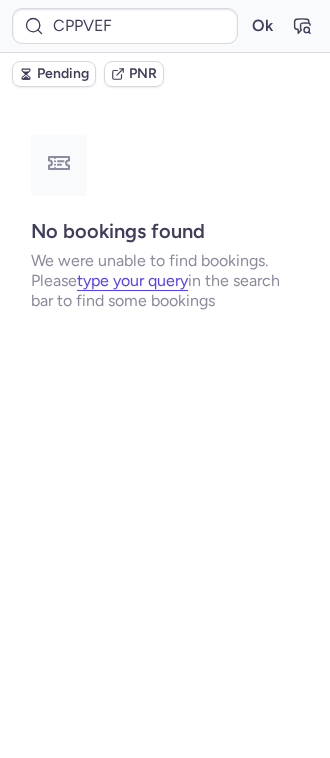 scroll, scrollTop: 0, scrollLeft: 0, axis: both 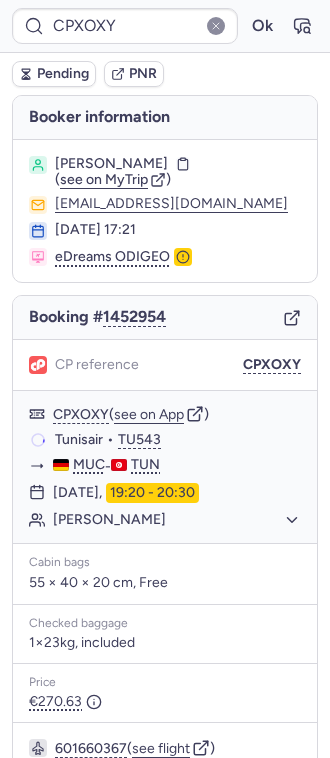 type on "CPPVEF" 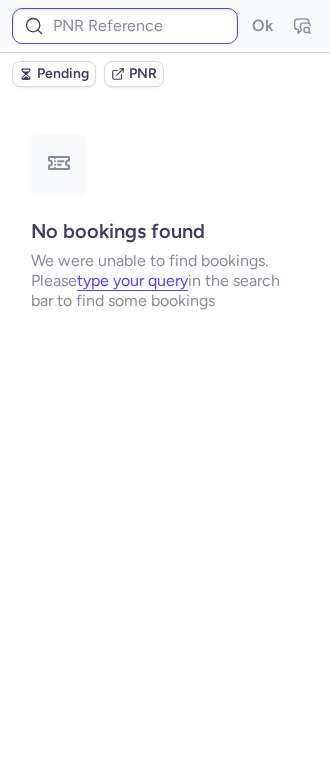 type on "DT1749705116855422" 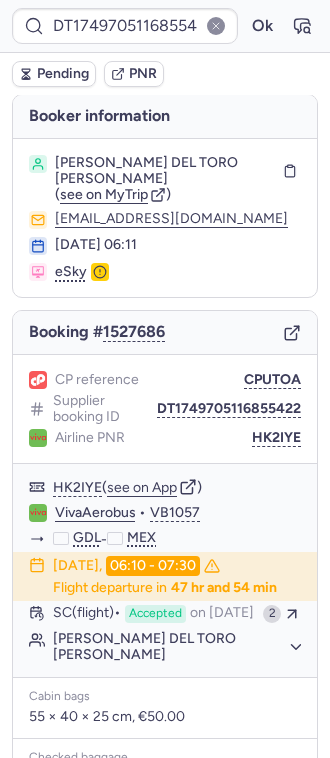 scroll, scrollTop: 0, scrollLeft: 0, axis: both 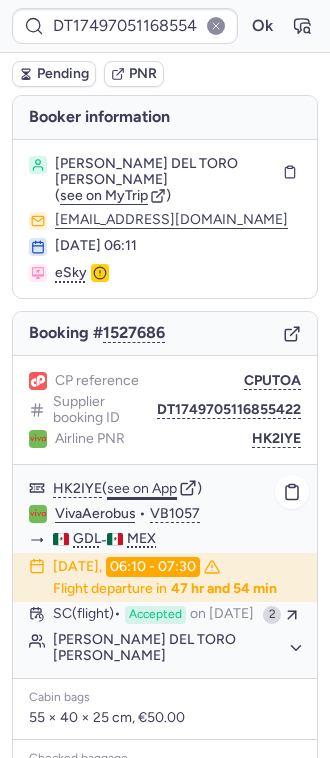 click on "see on App" 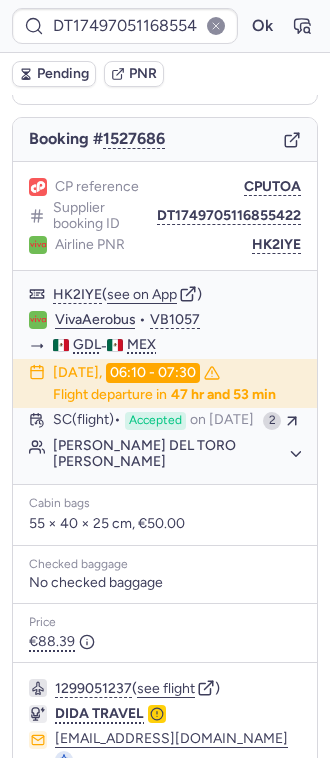 scroll, scrollTop: 321, scrollLeft: 0, axis: vertical 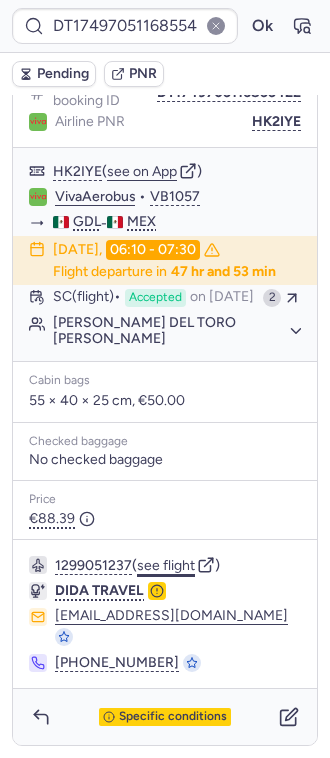 click on "see flight" 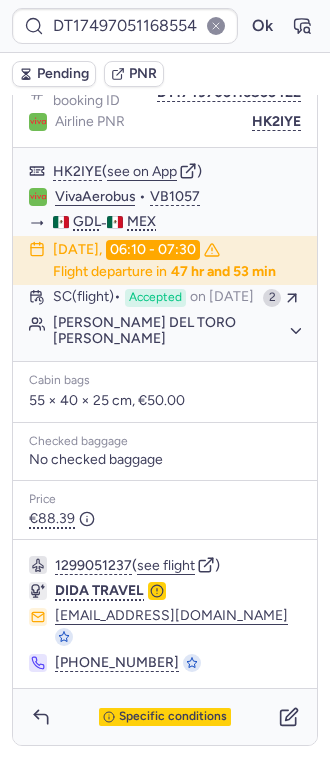 scroll, scrollTop: 54, scrollLeft: 0, axis: vertical 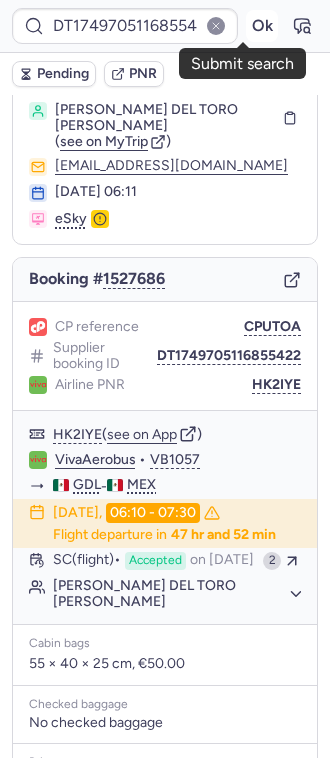 click on "Ok" at bounding box center [262, 26] 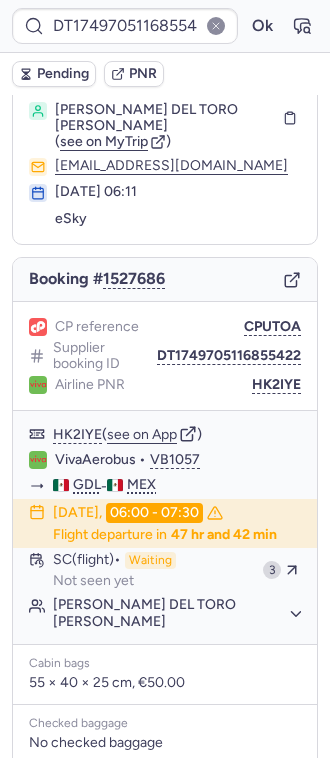 scroll, scrollTop: 54, scrollLeft: 0, axis: vertical 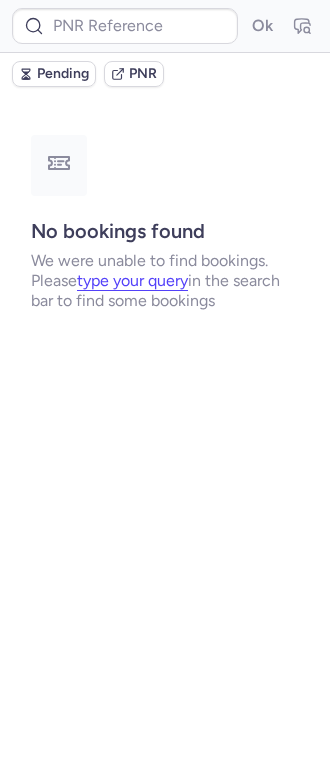 type on "CP4HTP" 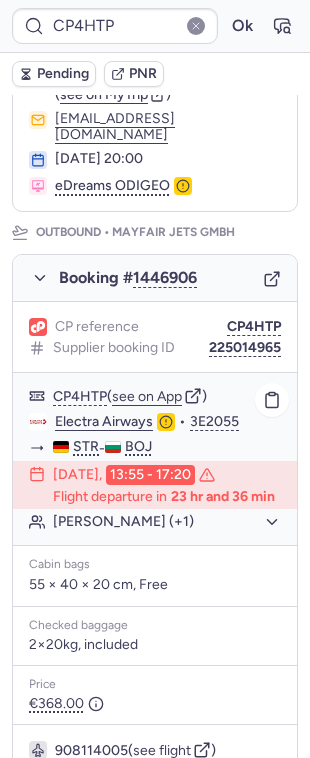 scroll, scrollTop: 0, scrollLeft: 0, axis: both 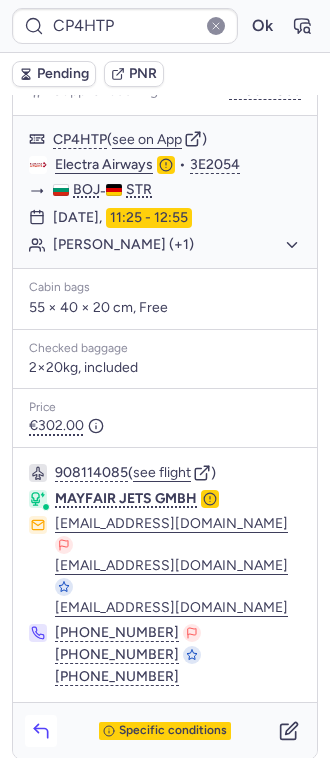 click at bounding box center [41, 731] 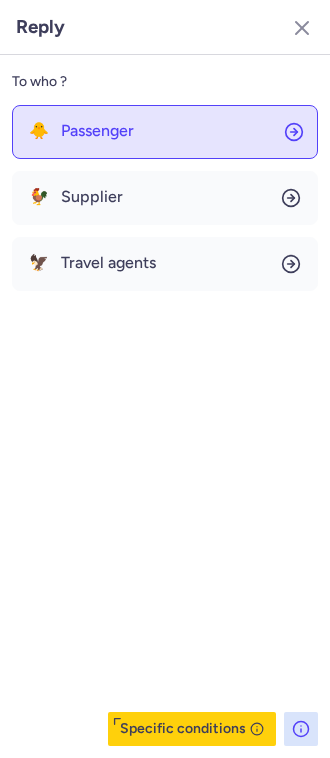 click on "🐥 Passenger" 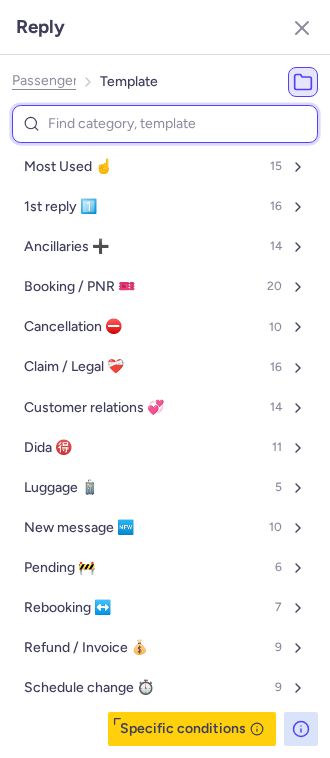 click at bounding box center [165, 124] 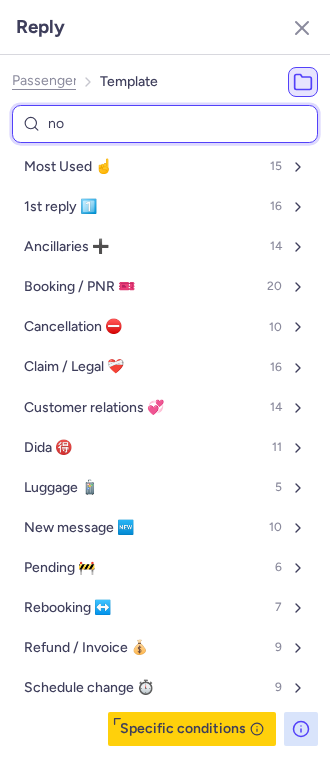 type on "non" 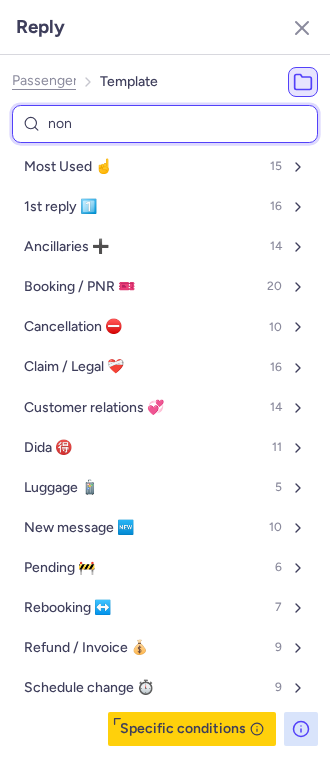 select on "en" 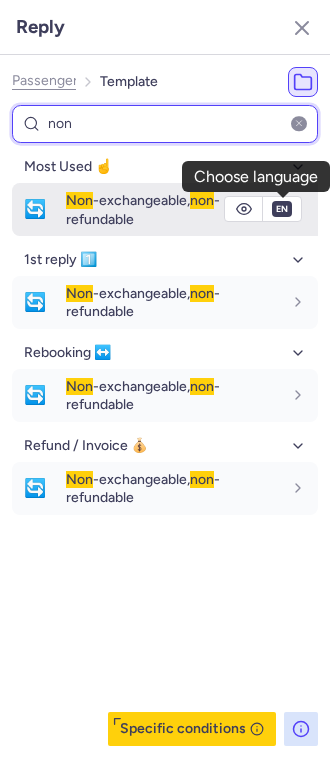 type on "non" 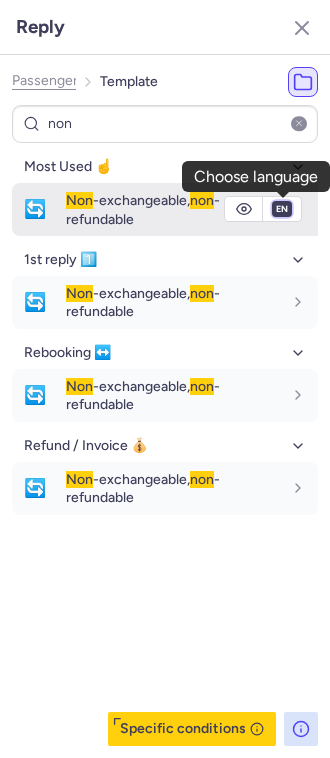 click on "fr en de nl pt es it ru" at bounding box center [282, 209] 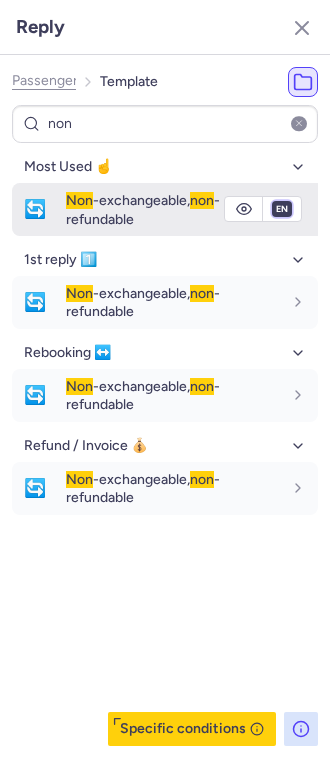 select on "de" 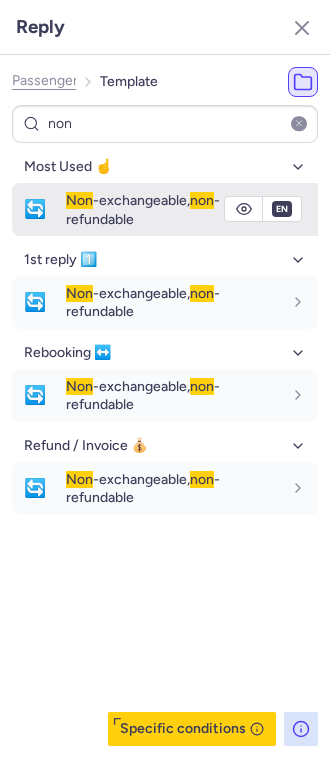 click on "fr en de nl pt es it ru" at bounding box center (282, 209) 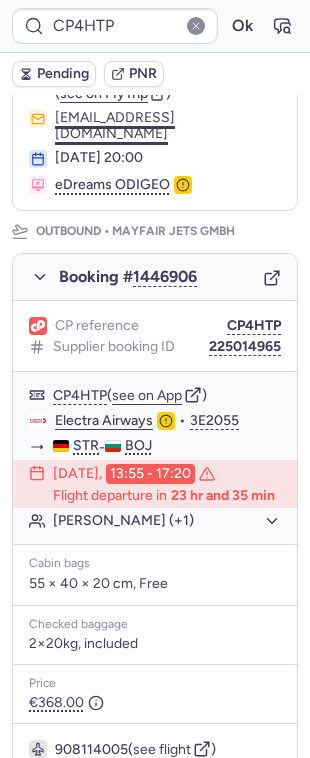 scroll, scrollTop: 0, scrollLeft: 0, axis: both 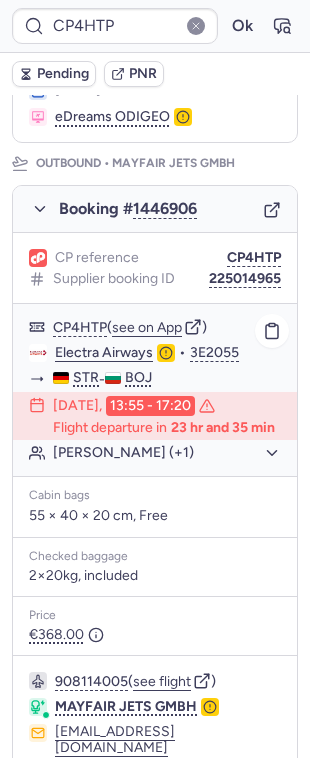 click on "[PERSON_NAME] (+1)" 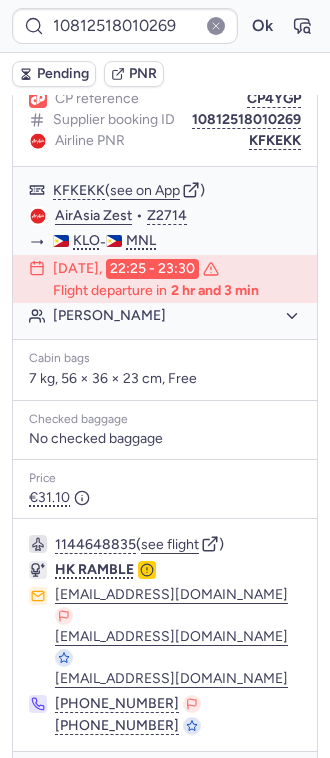 scroll, scrollTop: 309, scrollLeft: 0, axis: vertical 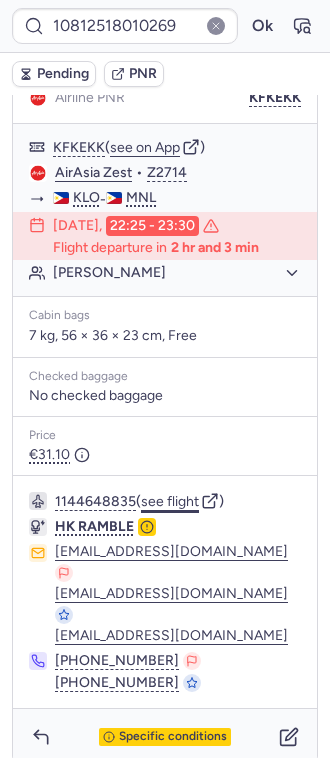 click on "see flight" 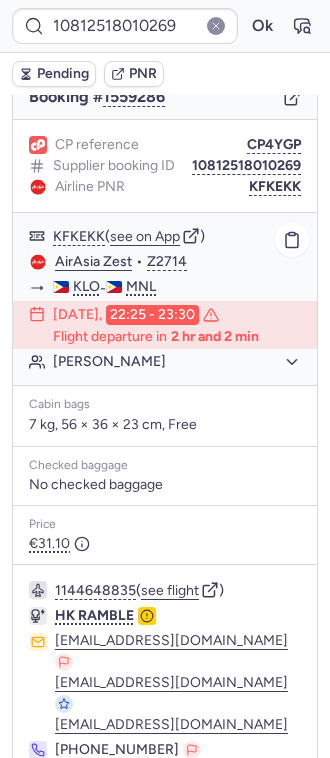 scroll, scrollTop: 176, scrollLeft: 0, axis: vertical 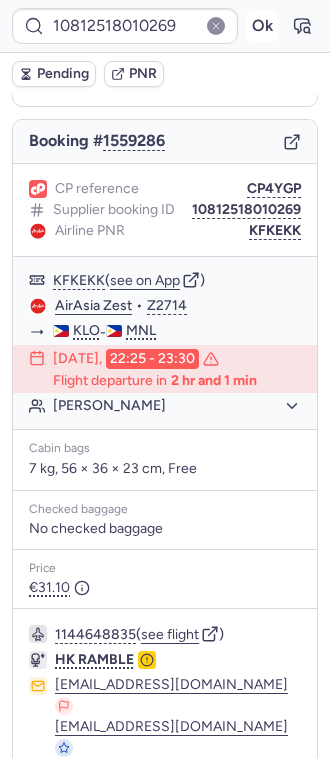 click on "Ok" at bounding box center [262, 26] 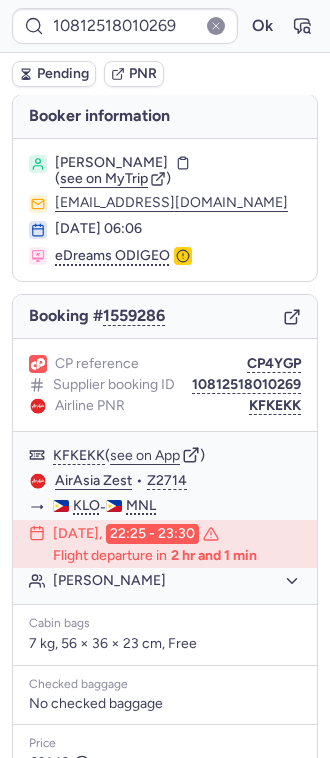 scroll, scrollTop: 0, scrollLeft: 0, axis: both 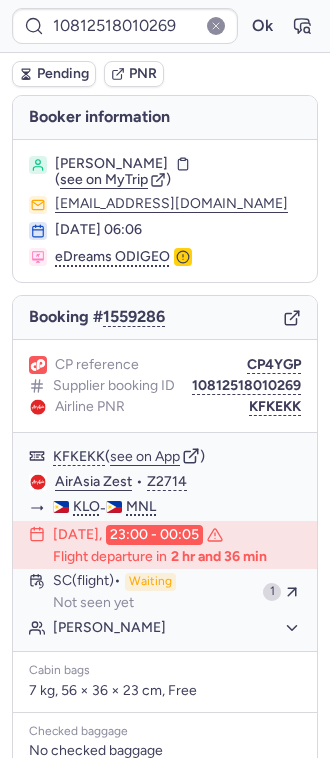 type on "CPUZVV" 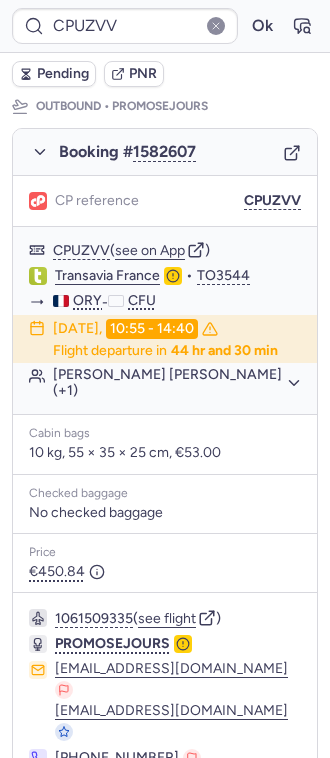 scroll, scrollTop: 400, scrollLeft: 0, axis: vertical 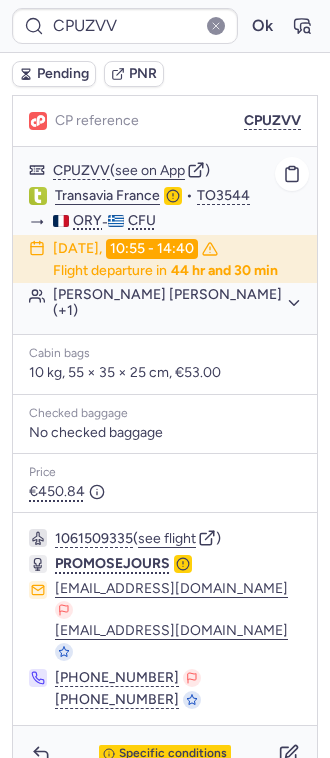 click on "[PERSON_NAME] [PERSON_NAME] (+1)" 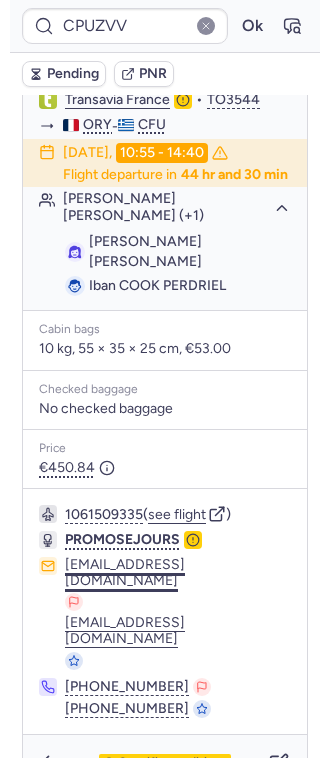 scroll, scrollTop: 533, scrollLeft: 0, axis: vertical 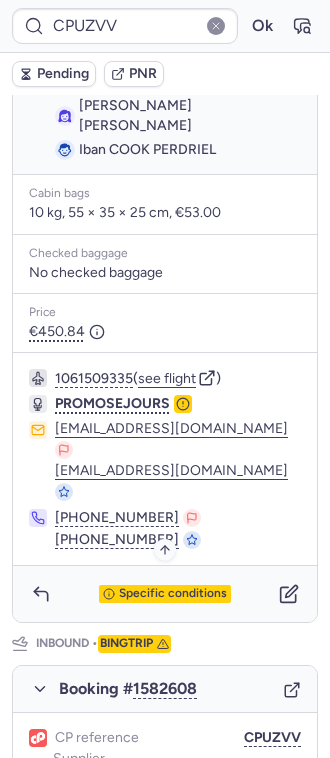 click on "Specific conditions" at bounding box center [173, 594] 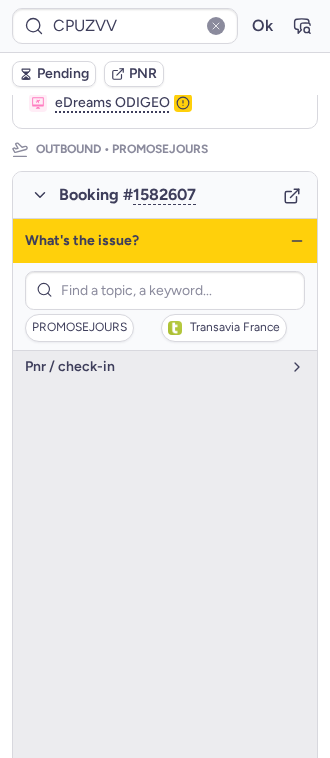 scroll, scrollTop: 198, scrollLeft: 0, axis: vertical 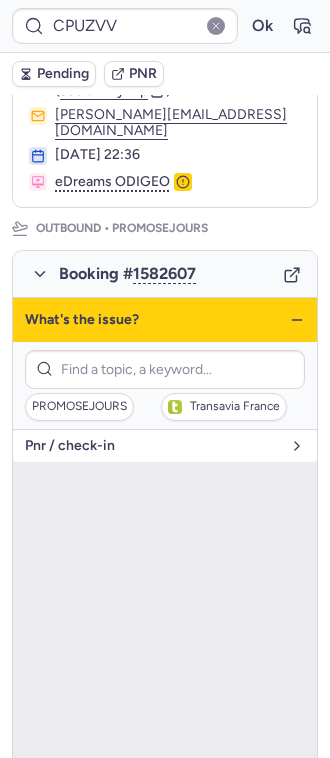 click on "pnr / check-in" at bounding box center (153, 446) 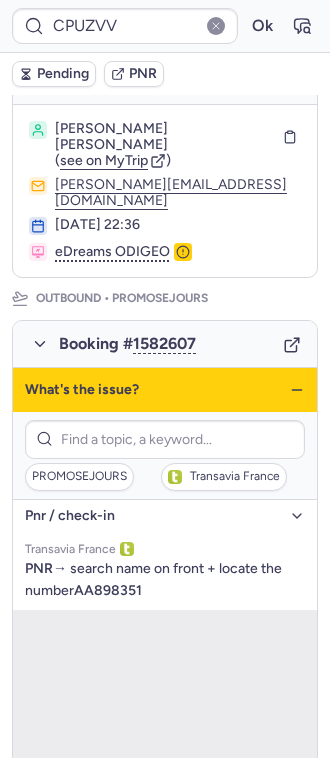 scroll, scrollTop: 0, scrollLeft: 0, axis: both 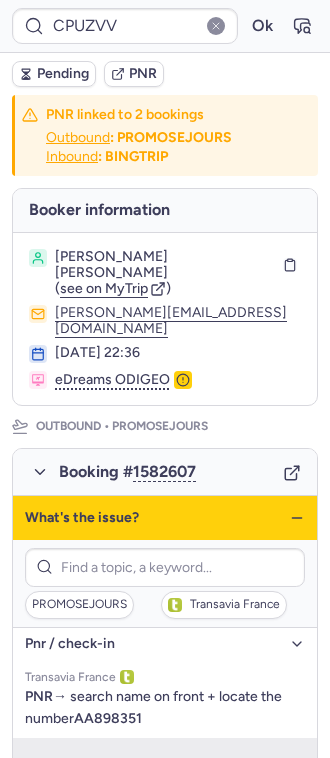 click 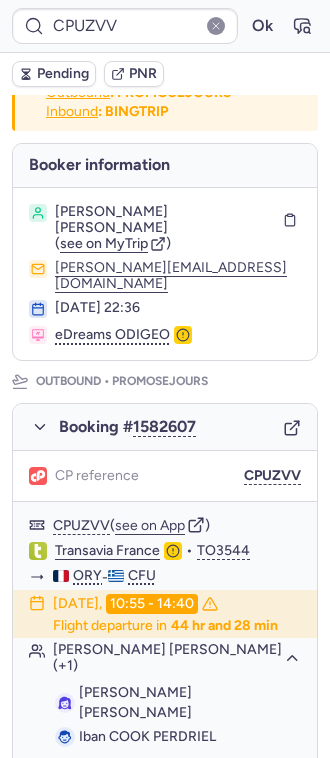 scroll, scrollTop: 0, scrollLeft: 0, axis: both 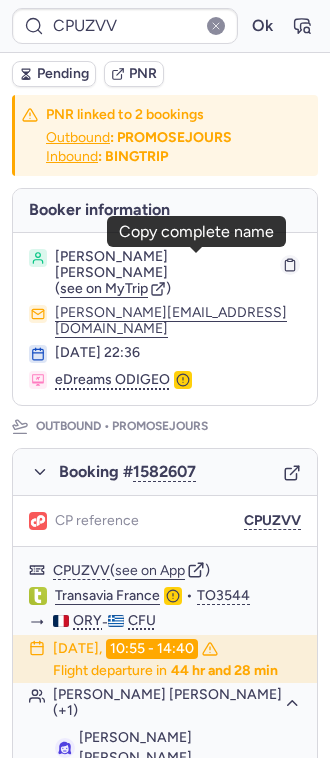 click 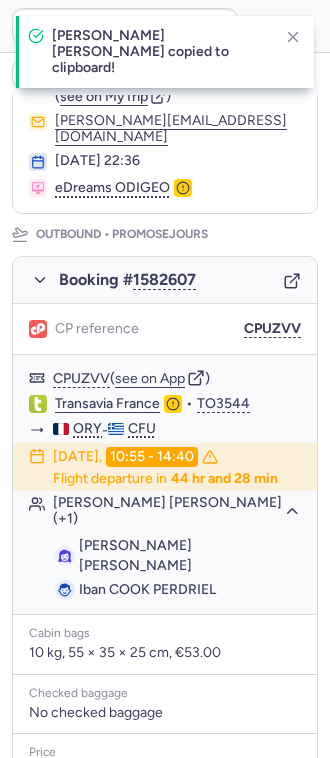 scroll, scrollTop: 0, scrollLeft: 0, axis: both 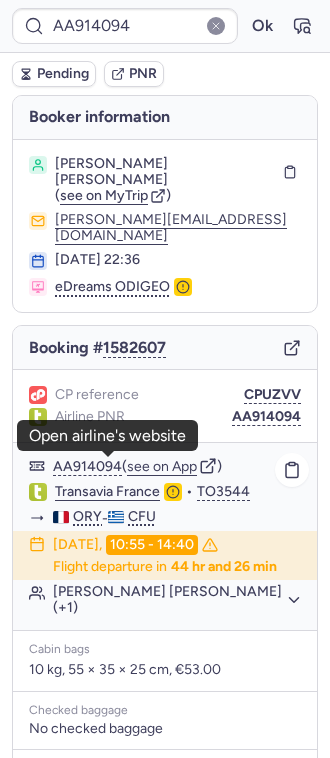 click on "Transavia France" 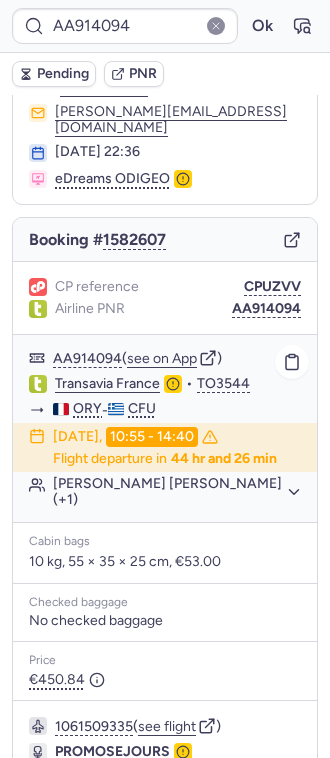 scroll, scrollTop: 0, scrollLeft: 0, axis: both 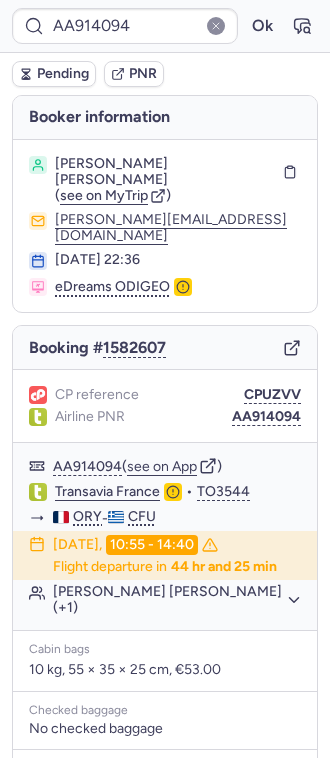 type on "CPUZVV" 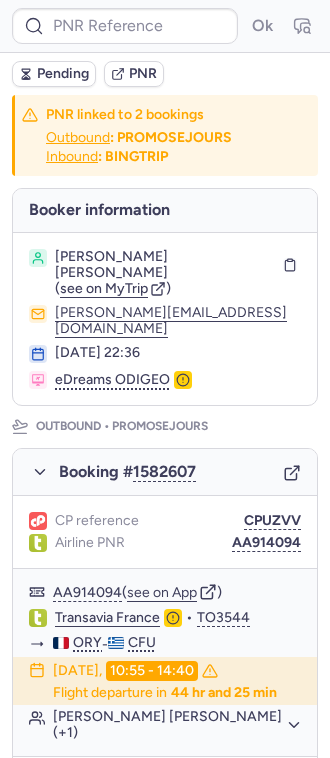 type on "CPEQJJ" 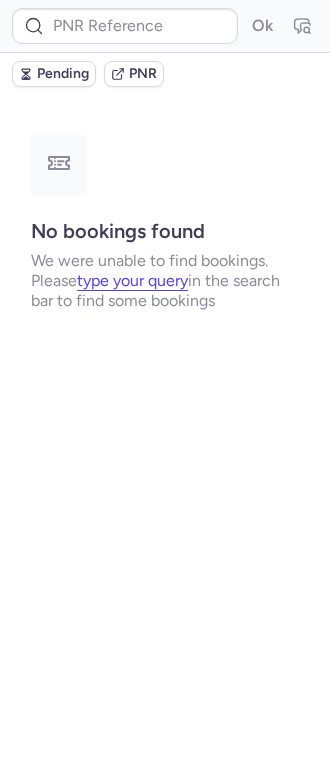 type on "CPUZVV" 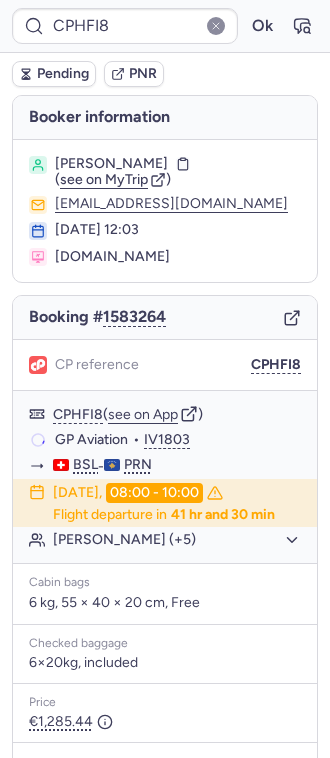 type on "CPUZVV" 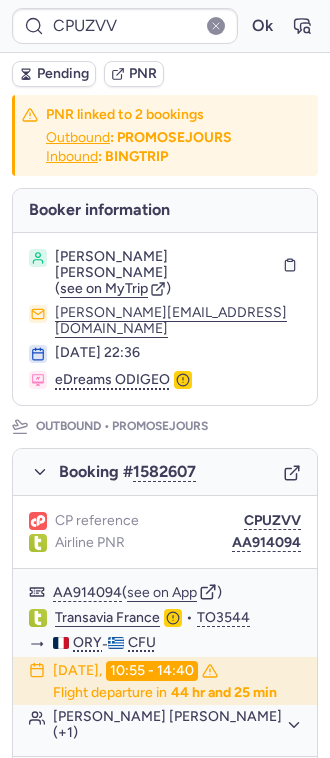 click on "[PERSON_NAME] [PERSON_NAME]  ( see on MyTrip  )  [PERSON_NAME][EMAIL_ADDRESS][DOMAIN_NAME] [DATE] 22:36 eDreams ODIGEO" at bounding box center (165, 319) 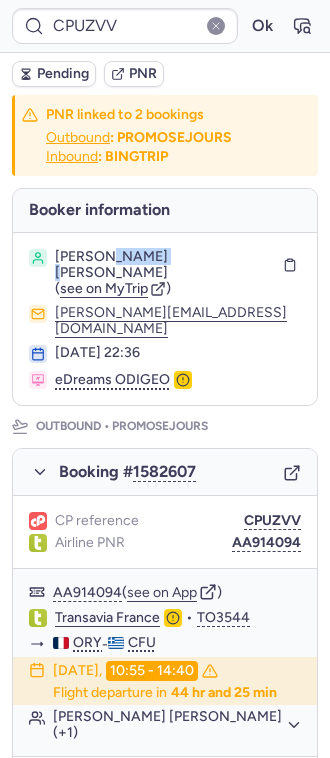 click on "[PERSON_NAME] [PERSON_NAME]" at bounding box center (165, 265) 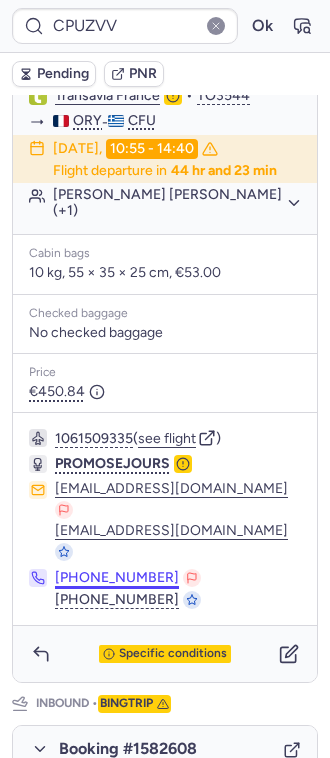 scroll, scrollTop: 533, scrollLeft: 0, axis: vertical 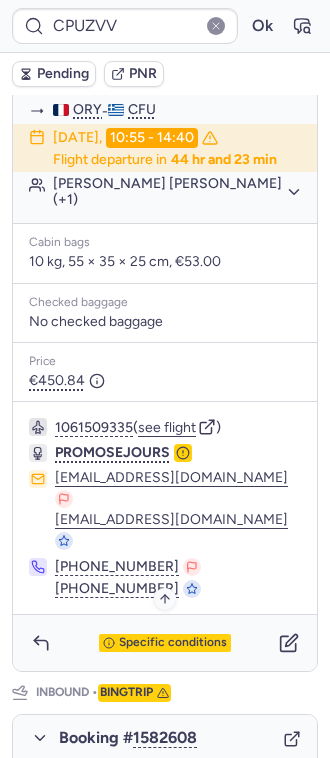 click on "Specific conditions" at bounding box center (173, 643) 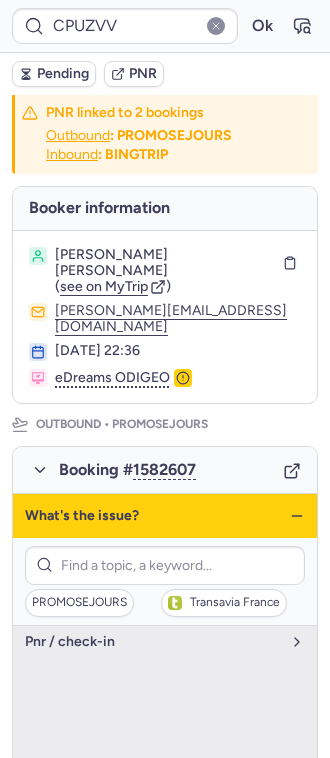 scroll, scrollTop: 0, scrollLeft: 0, axis: both 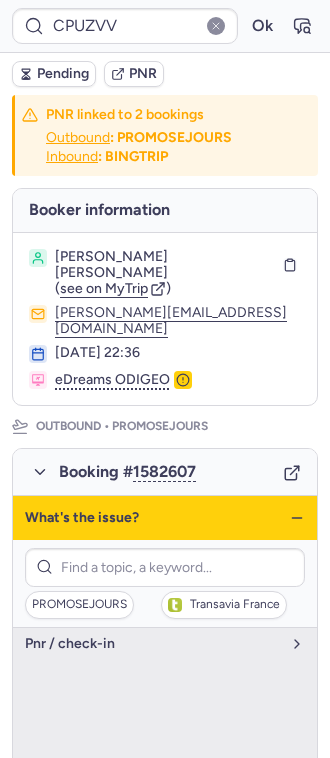 click 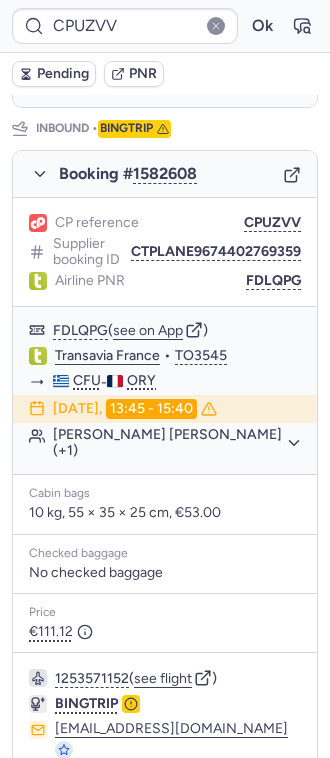 scroll, scrollTop: 1114, scrollLeft: 0, axis: vertical 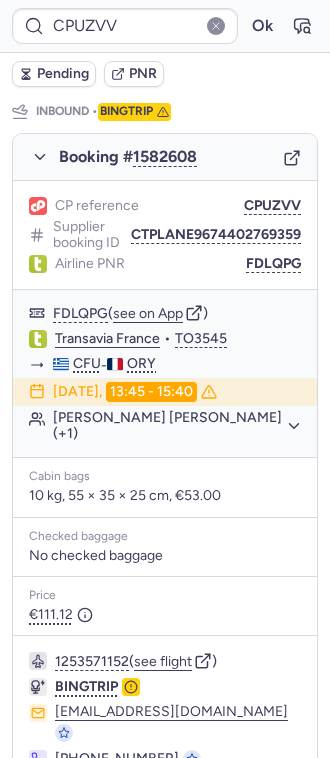 click on "Specific conditions" at bounding box center [165, 813] 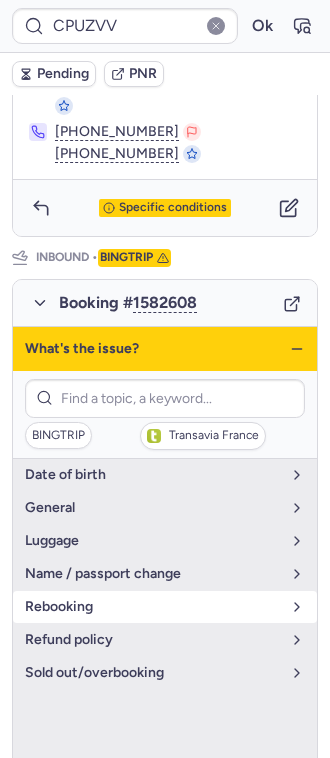 scroll, scrollTop: 981, scrollLeft: 0, axis: vertical 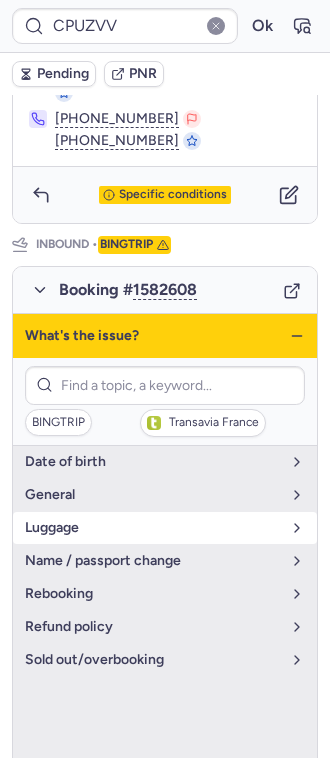 click on "luggage" at bounding box center (153, 528) 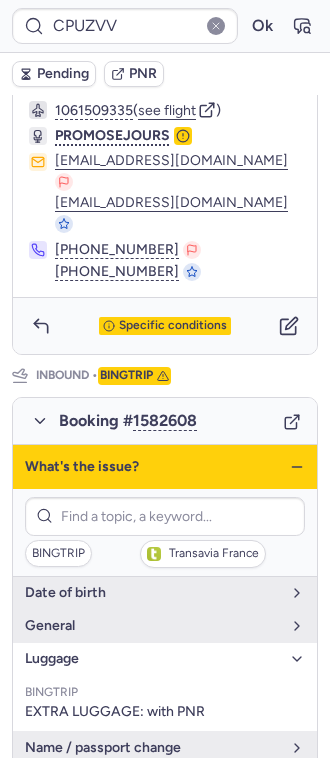 scroll, scrollTop: 848, scrollLeft: 0, axis: vertical 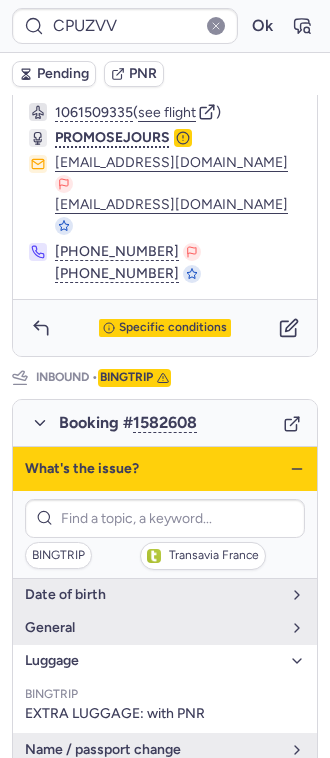 click 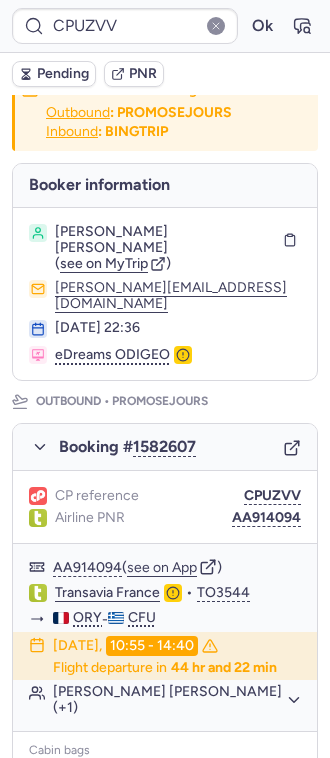 scroll, scrollTop: 0, scrollLeft: 0, axis: both 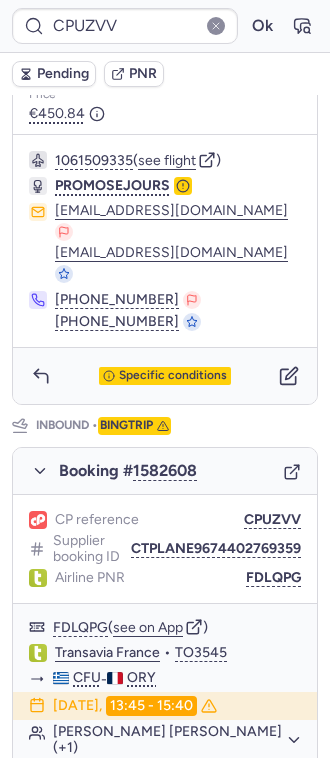 click on "Specific conditions" at bounding box center [165, 376] 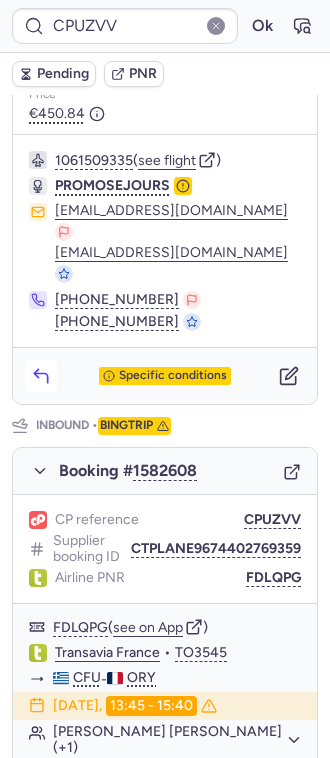 click 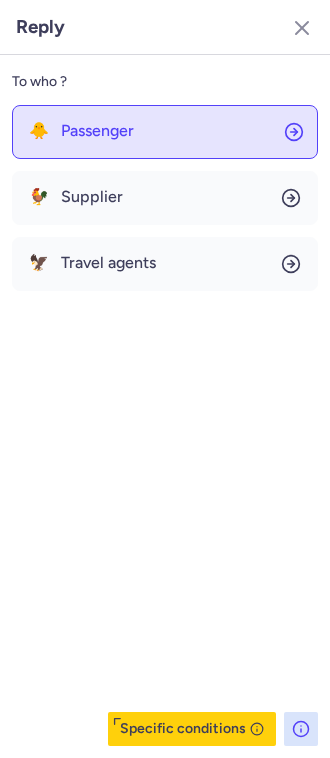 click on "🐥 Passenger" 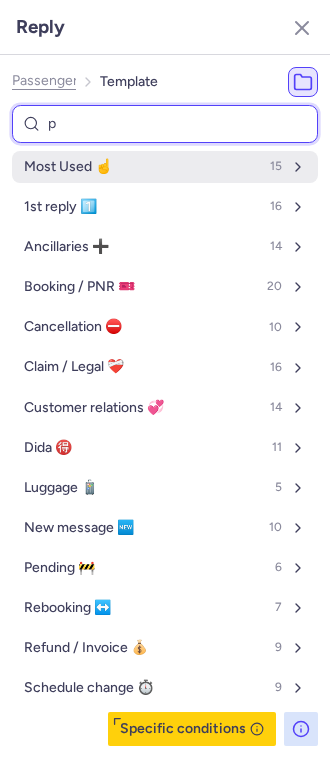 type on "pn" 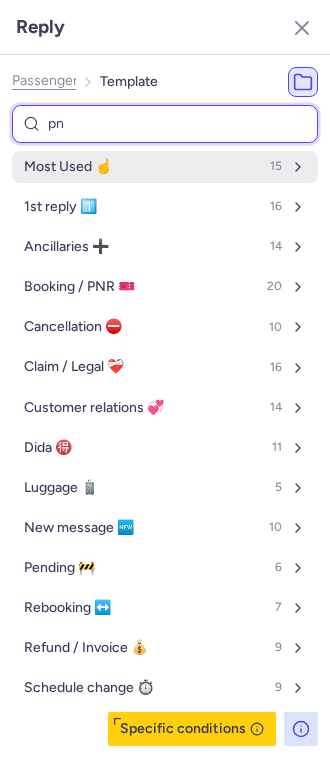select on "en" 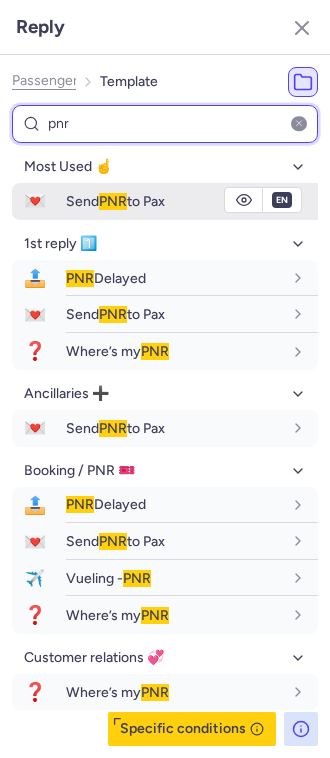 type on "pnr" 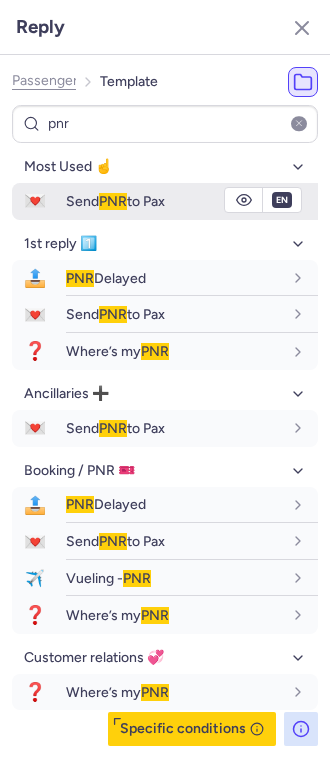 click on "Send  PNR  to Pax" at bounding box center [115, 201] 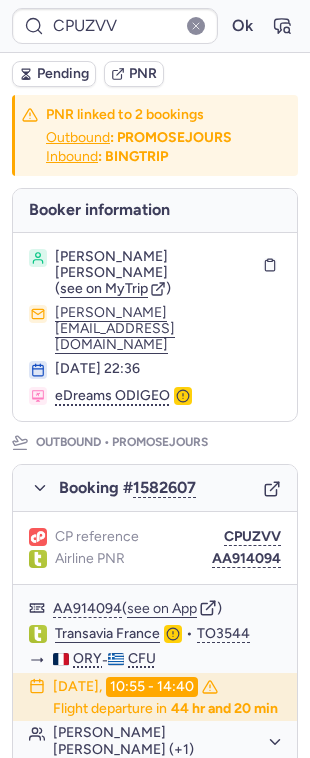 scroll, scrollTop: 133, scrollLeft: 0, axis: vertical 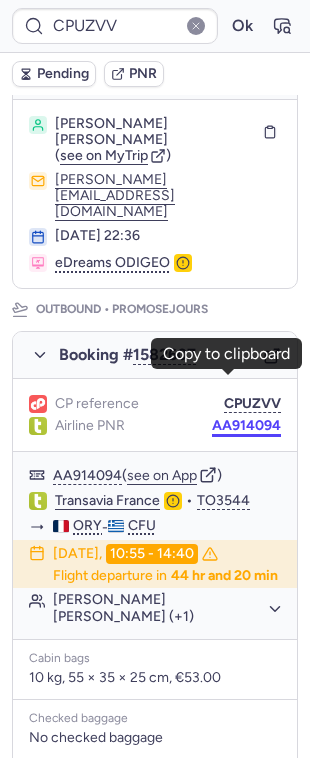 click on "AA914094" at bounding box center (246, 426) 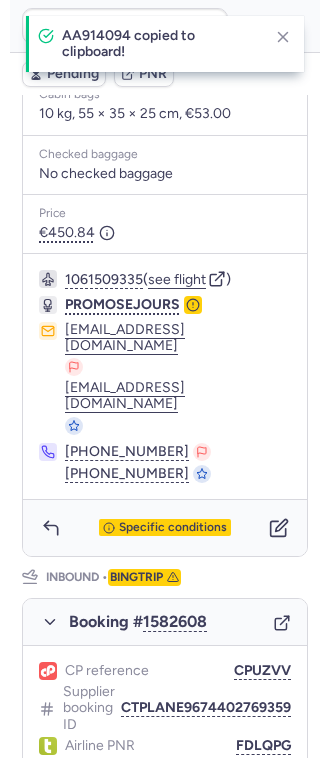 scroll, scrollTop: 933, scrollLeft: 0, axis: vertical 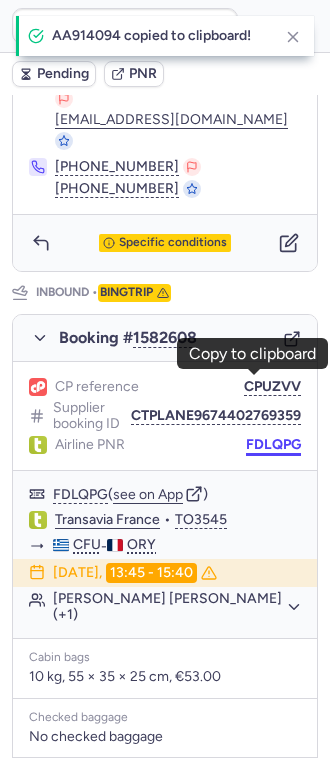 click on "FDLQPG" at bounding box center (273, 445) 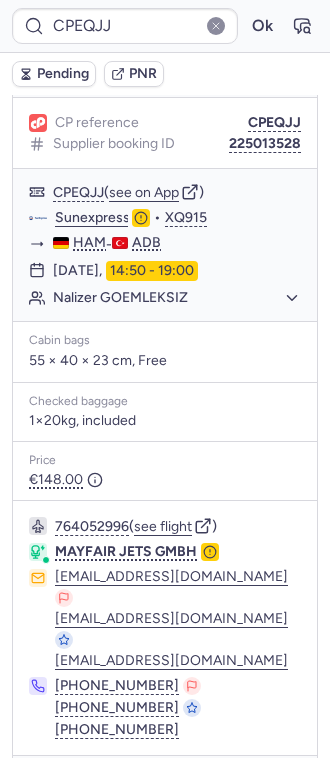 scroll, scrollTop: 400, scrollLeft: 0, axis: vertical 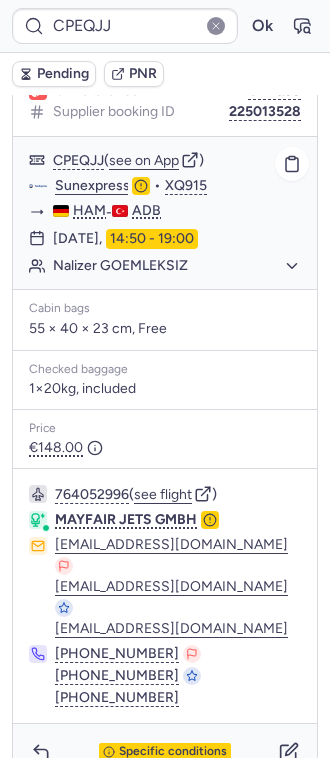 click on "Nalizer GOEMLEKSIZ" 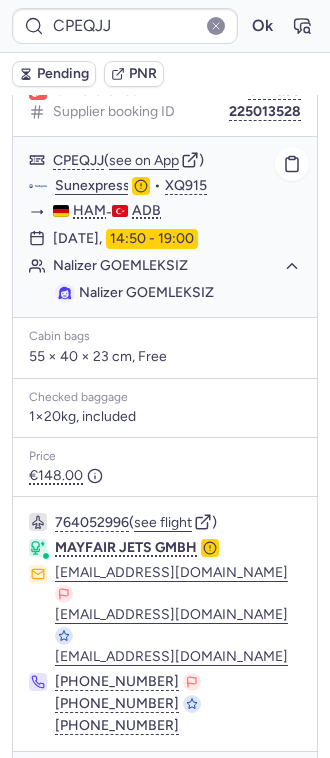 click on "Nalizer GOEMLEKSIZ" 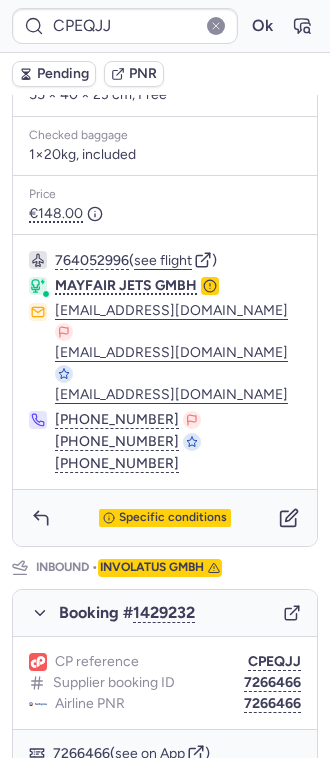 scroll, scrollTop: 400, scrollLeft: 0, axis: vertical 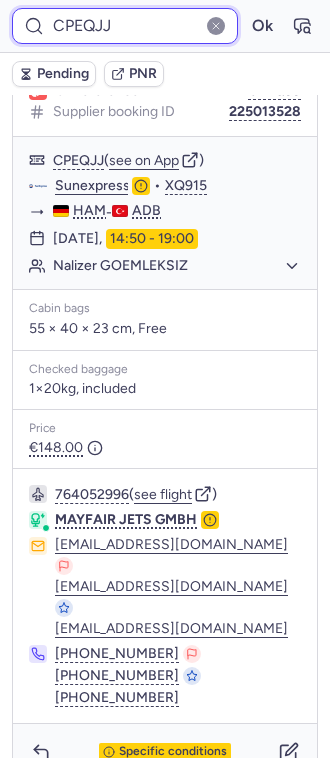 click on "CPEQJJ" at bounding box center (125, 26) 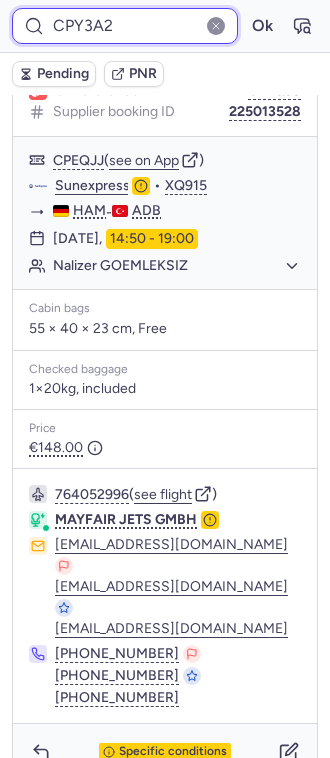 click on "Ok" at bounding box center [262, 26] 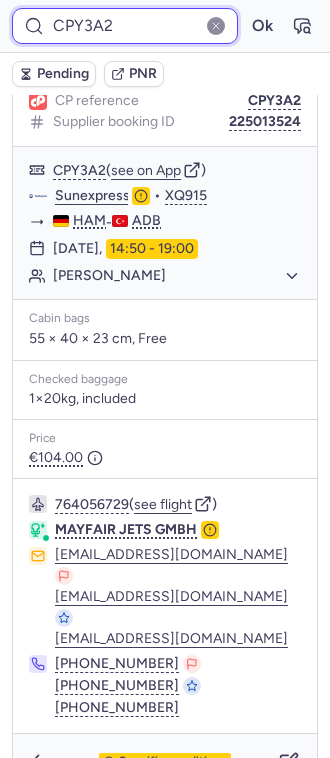 scroll, scrollTop: 533, scrollLeft: 0, axis: vertical 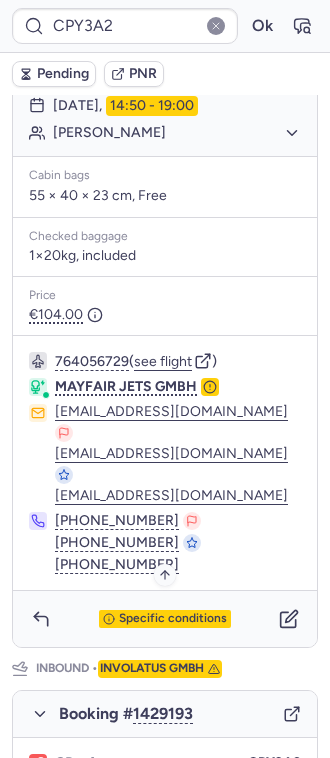 click on "Specific conditions" at bounding box center [173, 619] 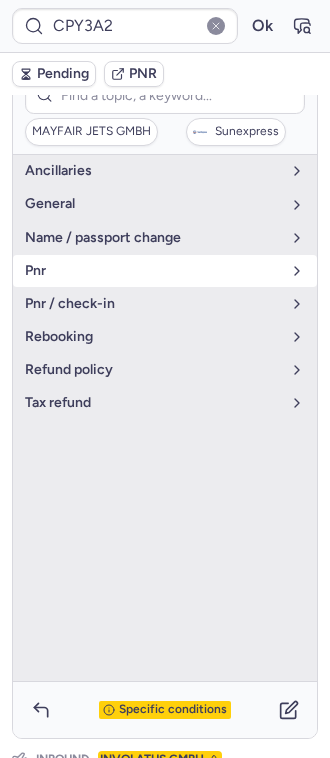 scroll, scrollTop: 400, scrollLeft: 0, axis: vertical 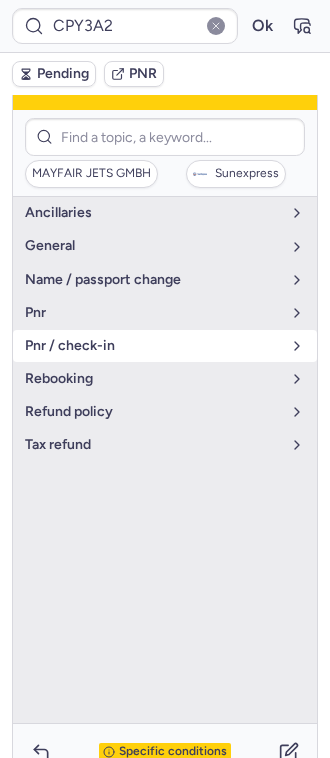 click on "pnr / check-in" at bounding box center (153, 346) 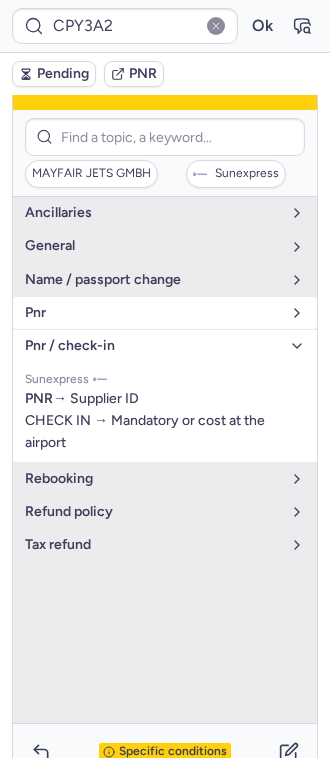 click on "pnr" at bounding box center (153, 313) 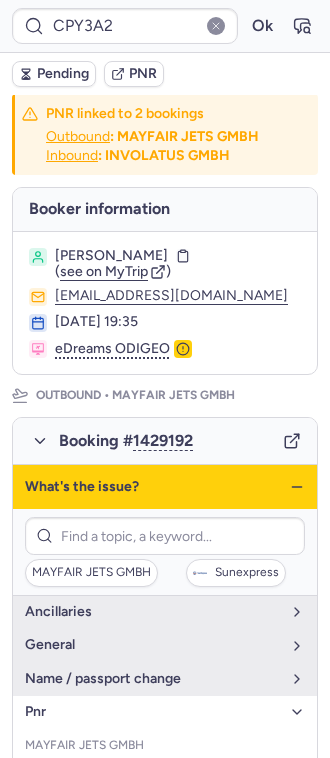 scroll, scrollTop: 0, scrollLeft: 0, axis: both 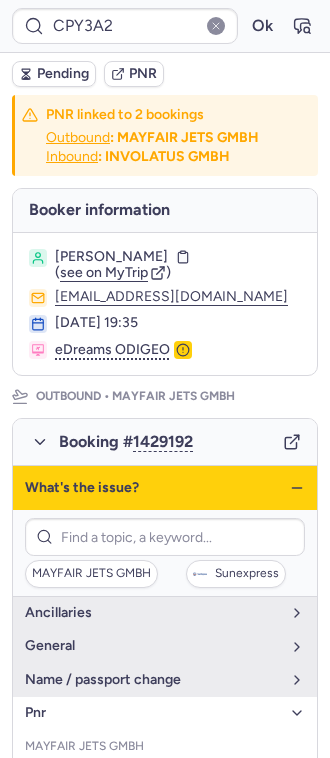 click 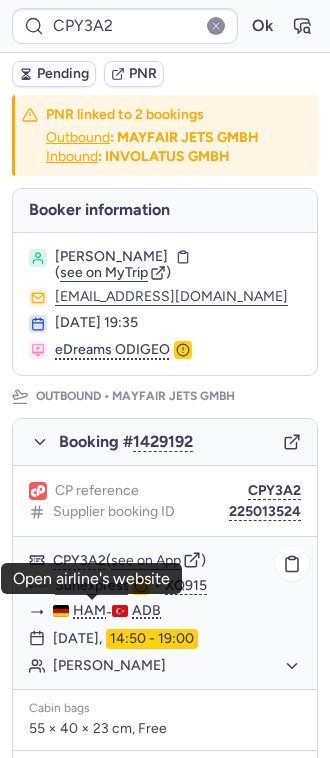 click on "Sunexpress" 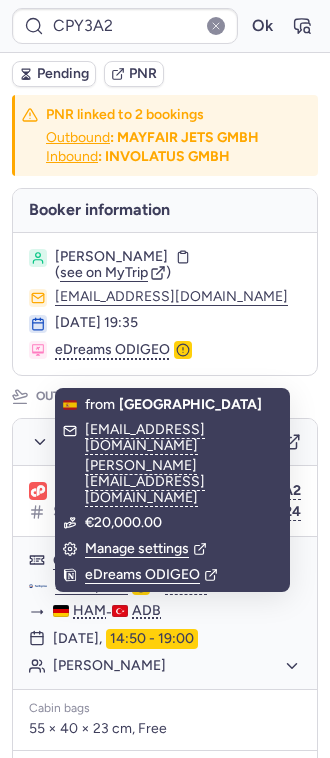 click on "[PERSON_NAME]" at bounding box center (111, 257) 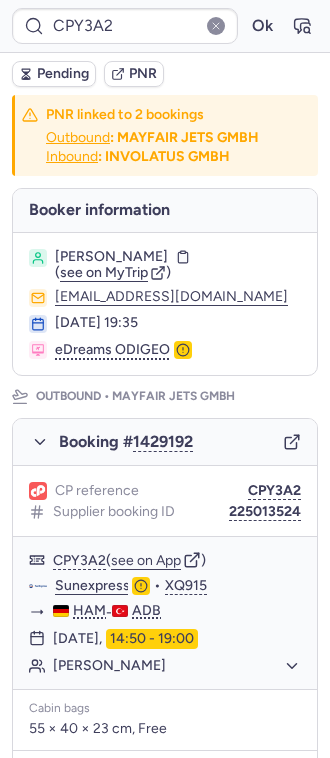 copy on "GOEMLEKSIZ" 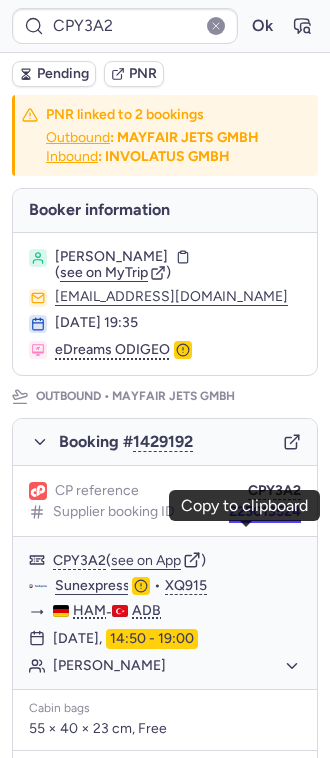click on "225013524" at bounding box center [265, 512] 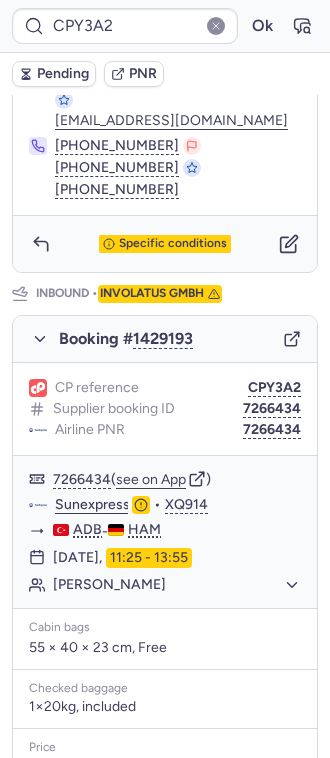 scroll, scrollTop: 1248, scrollLeft: 0, axis: vertical 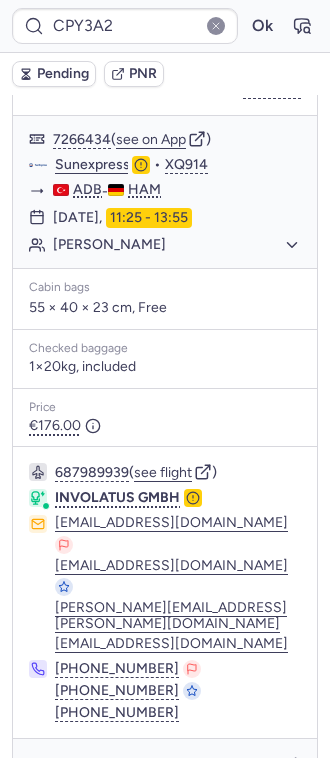 click on "Specific conditions" at bounding box center [165, 767] 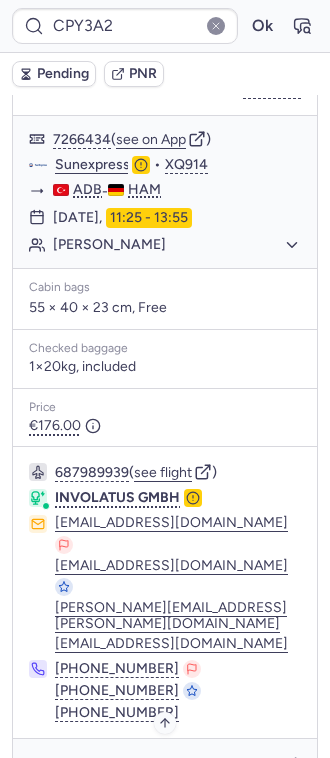 click on "Specific conditions" at bounding box center (173, 767) 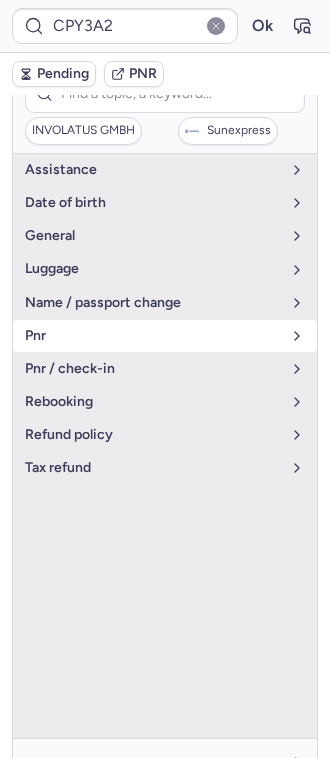 click on "pnr" at bounding box center (153, 336) 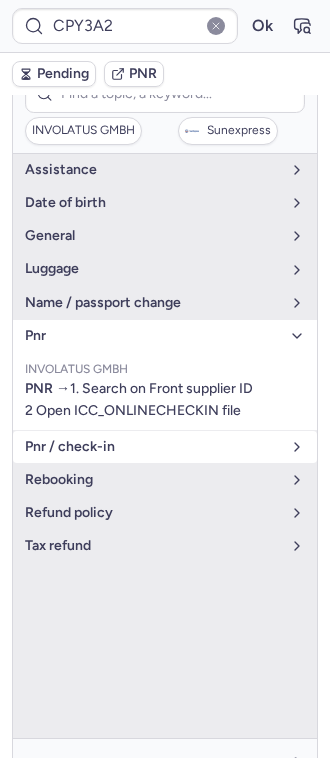 click on "pnr / check-in" at bounding box center (153, 447) 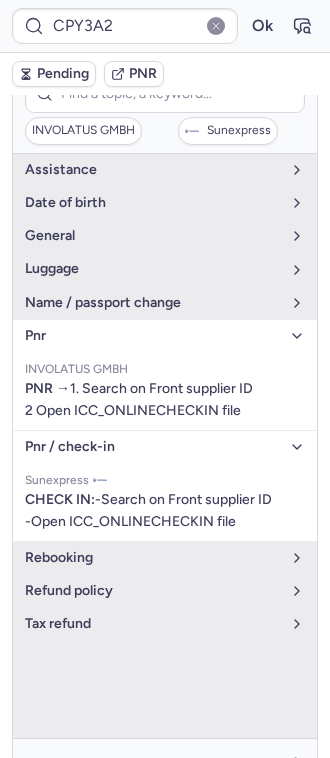 click on "pnr / check-in" at bounding box center (153, 447) 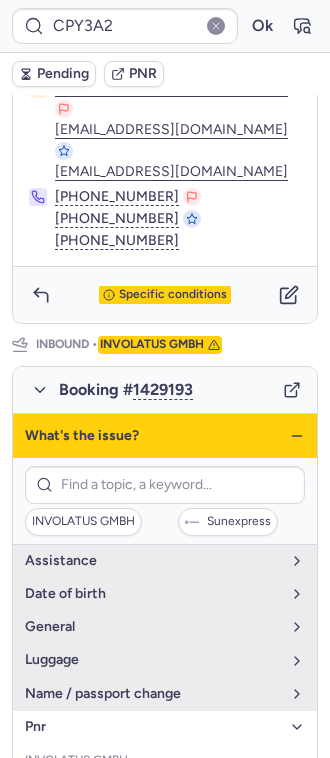 scroll, scrollTop: 848, scrollLeft: 0, axis: vertical 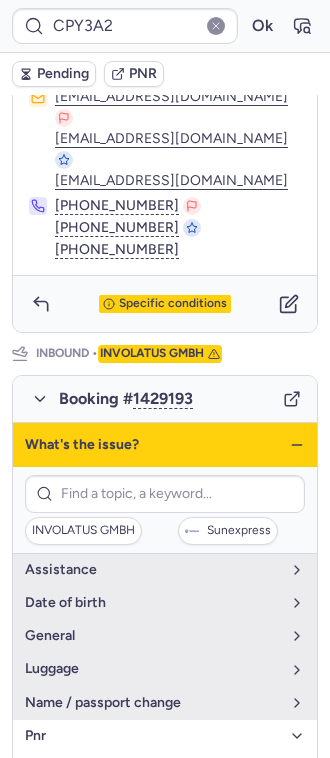click 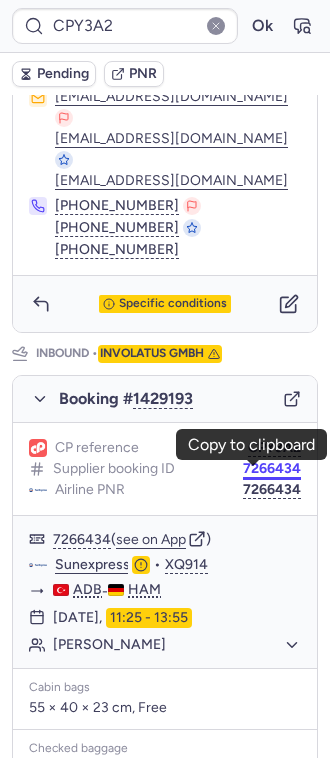 click on "7266434" at bounding box center (272, 469) 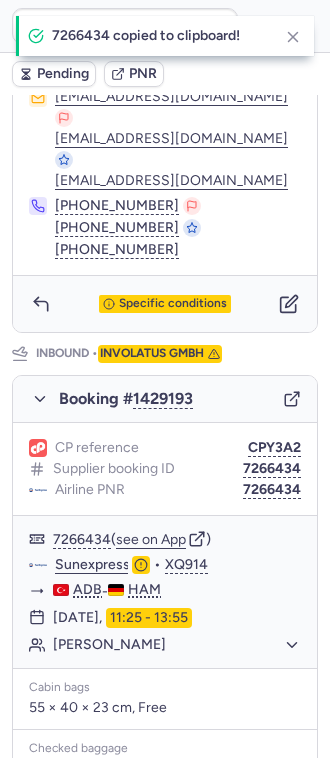 type on "CPEQJJ" 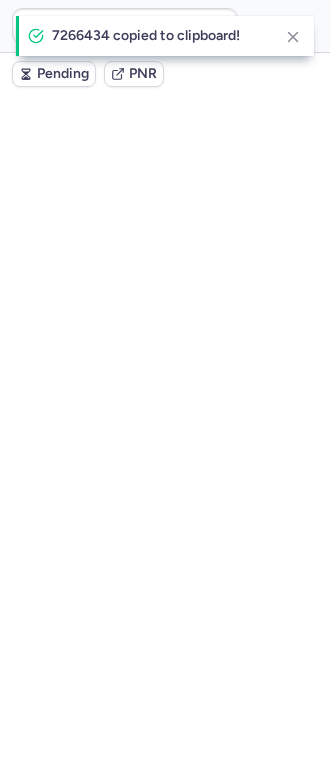 scroll, scrollTop: 888, scrollLeft: 0, axis: vertical 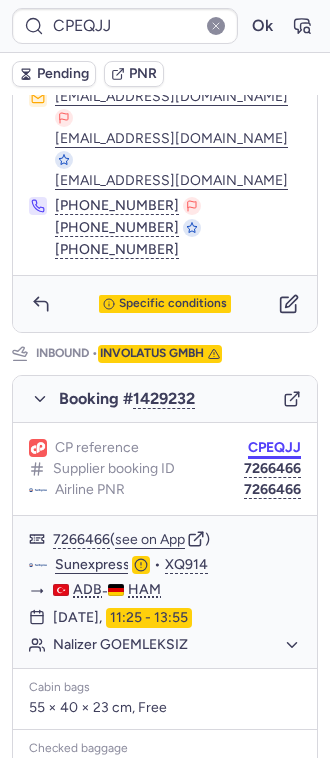 click on "CPEQJJ" at bounding box center (274, 448) 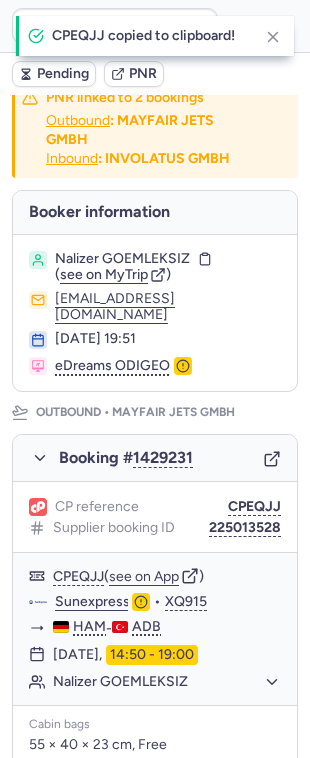scroll, scrollTop: 0, scrollLeft: 0, axis: both 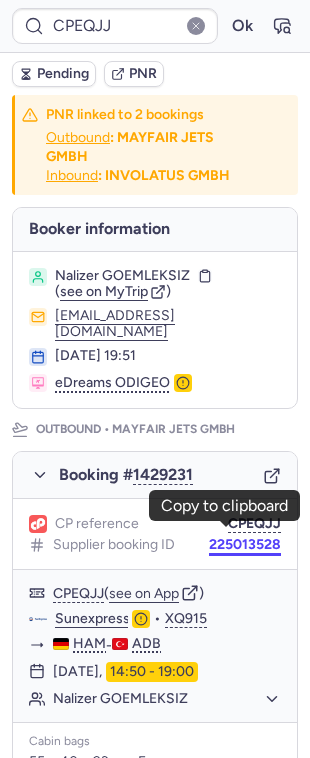 click on "225013528" at bounding box center [245, 545] 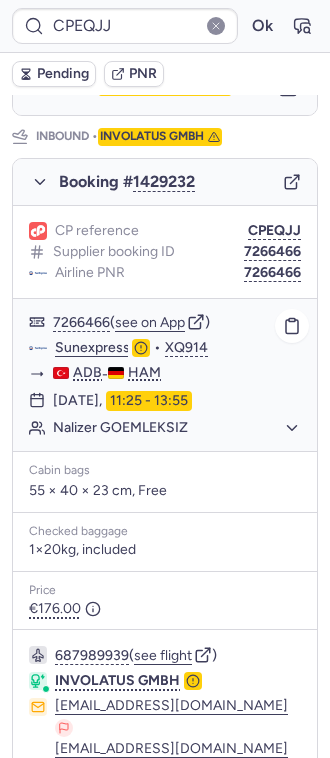 scroll, scrollTop: 1066, scrollLeft: 0, axis: vertical 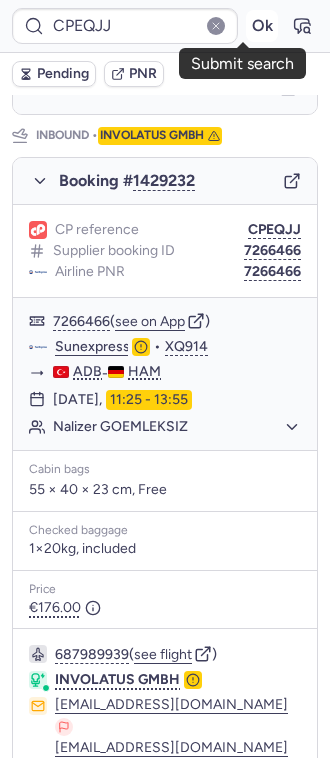 click on "Ok" at bounding box center [262, 26] 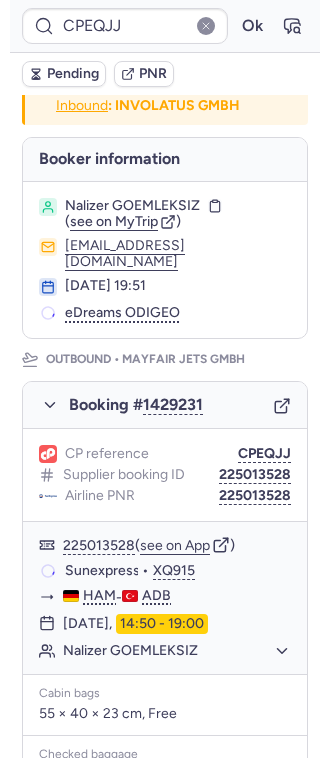 scroll, scrollTop: 0, scrollLeft: 0, axis: both 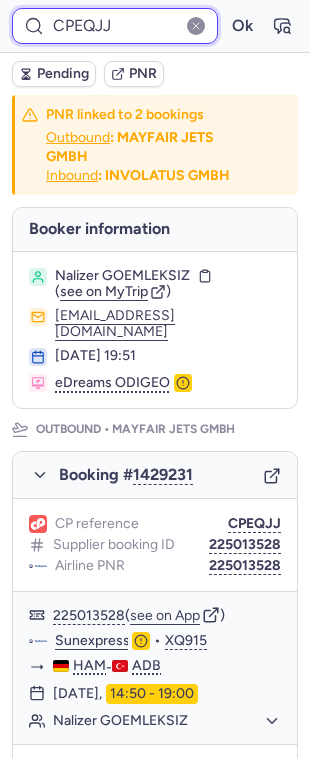 click on "CPEQJJ" at bounding box center [115, 26] 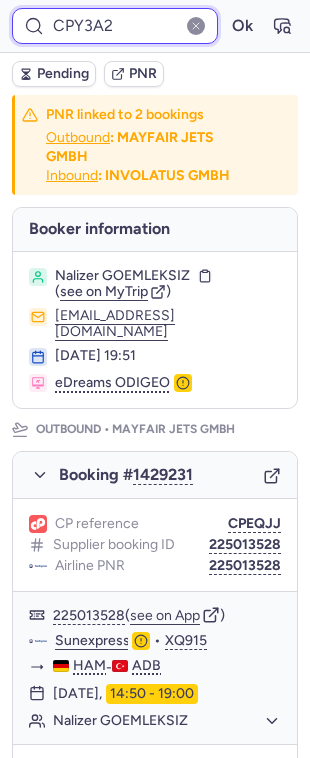 click on "Ok" at bounding box center (242, 26) 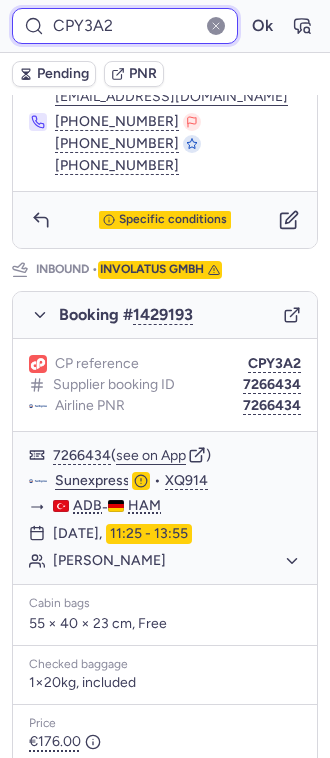 scroll, scrollTop: 848, scrollLeft: 0, axis: vertical 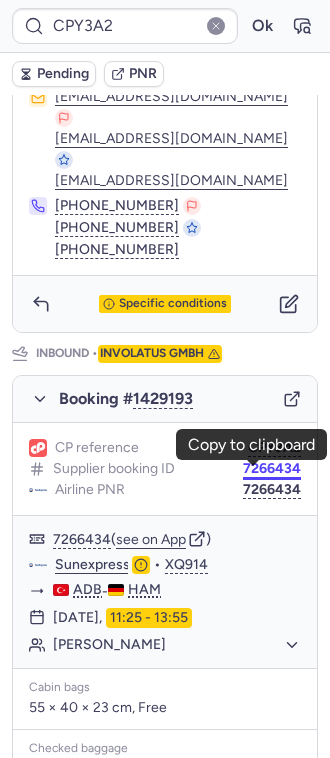 click on "7266434" at bounding box center (272, 469) 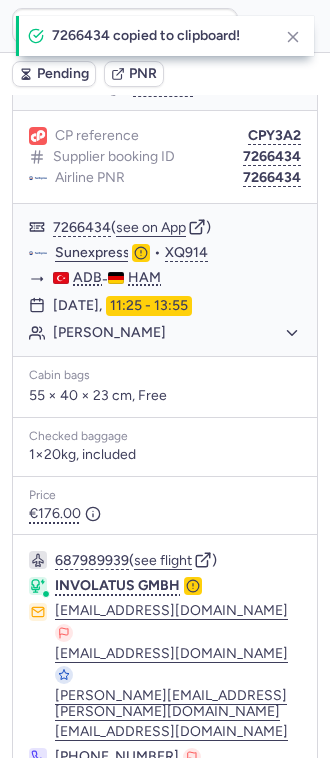 scroll, scrollTop: 1114, scrollLeft: 0, axis: vertical 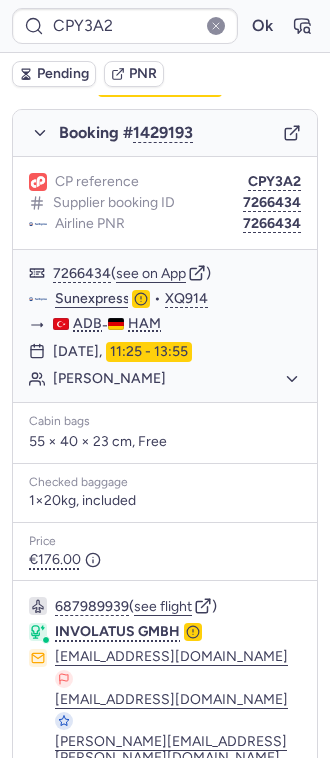 click on "Airline PNR 7266434" 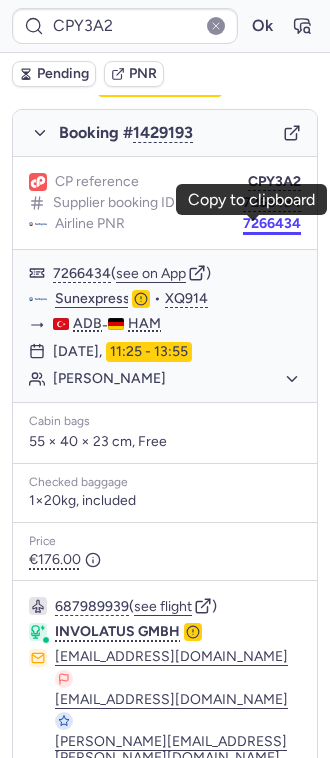 click on "7266434" at bounding box center (272, 224) 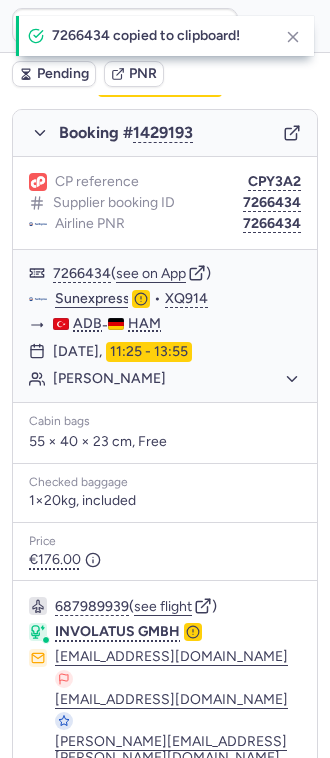 click on "Airline PNR 7266434" 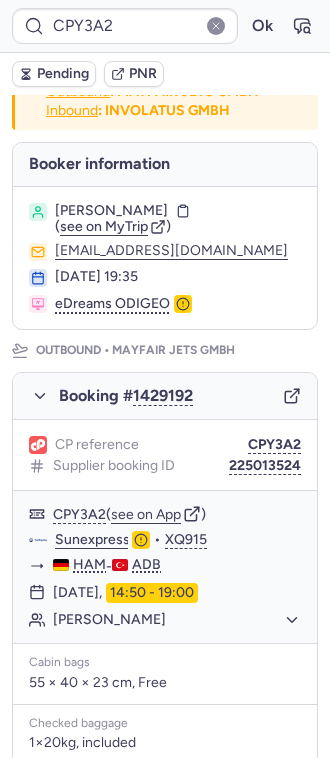 scroll, scrollTop: 0, scrollLeft: 0, axis: both 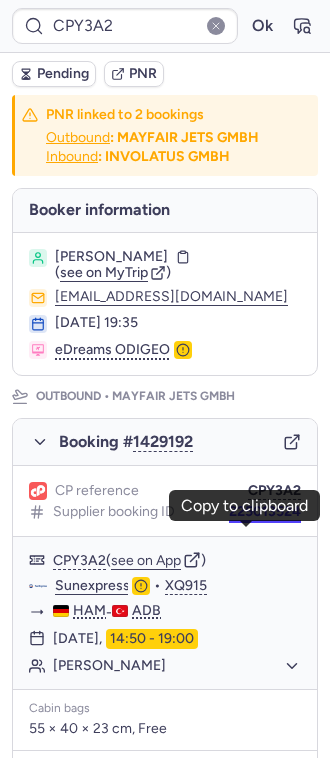 click on "225013524" at bounding box center (265, 512) 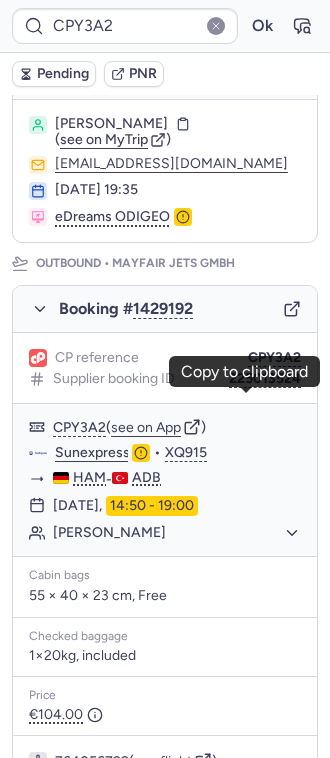 scroll, scrollTop: 0, scrollLeft: 0, axis: both 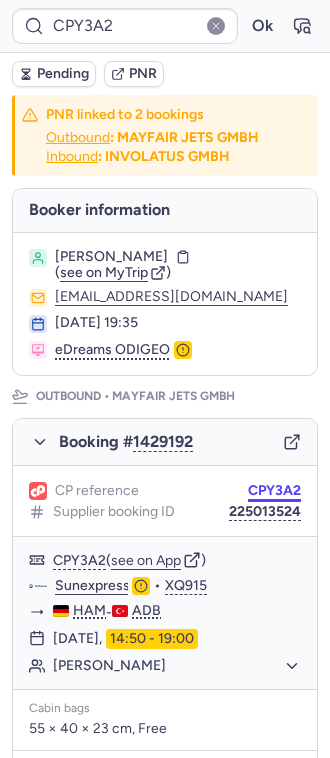 click on "CPY3A2" at bounding box center [274, 491] 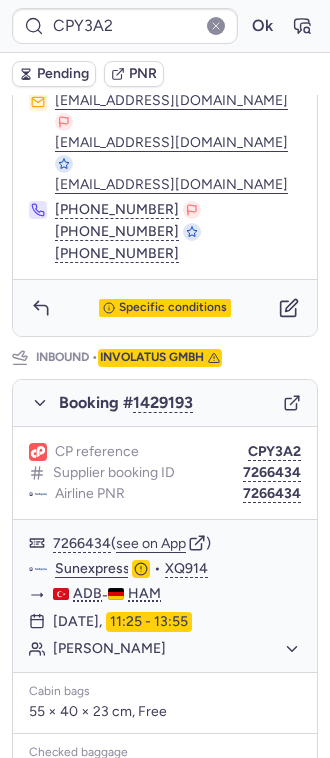 scroll, scrollTop: 1066, scrollLeft: 0, axis: vertical 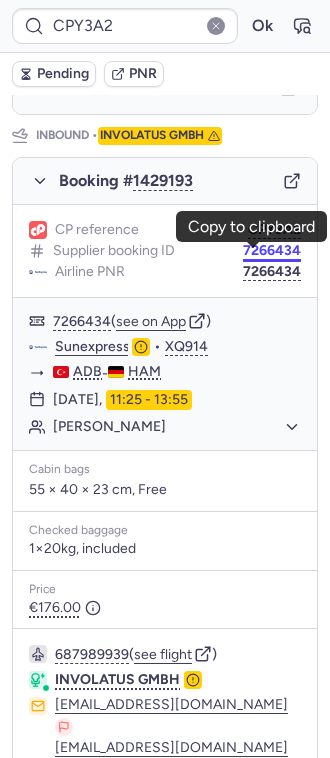 click on "7266434" at bounding box center [272, 251] 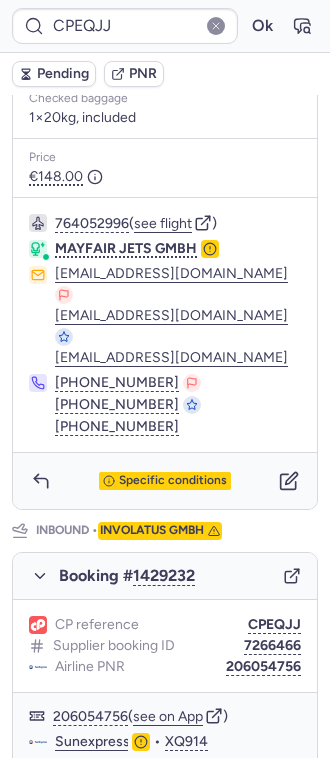 scroll, scrollTop: 400, scrollLeft: 0, axis: vertical 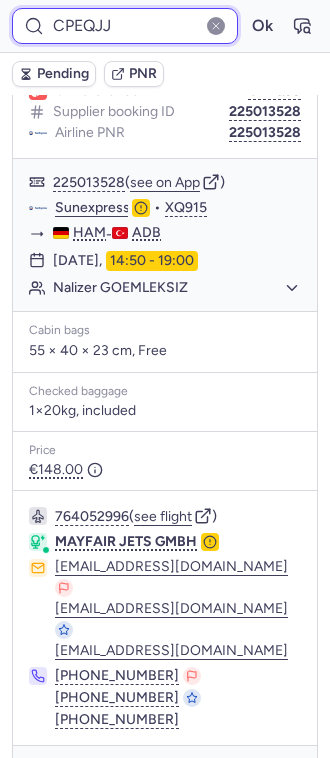 click on "CPEQJJ" at bounding box center (125, 26) 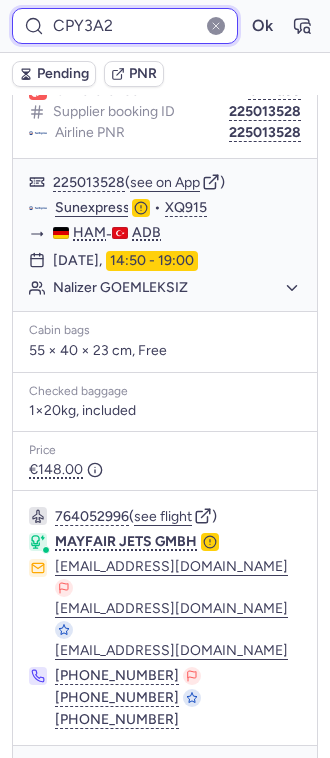 type on "CPY3A2" 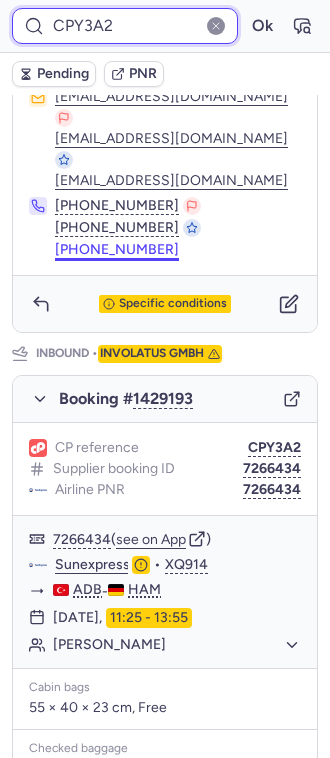 scroll, scrollTop: 933, scrollLeft: 0, axis: vertical 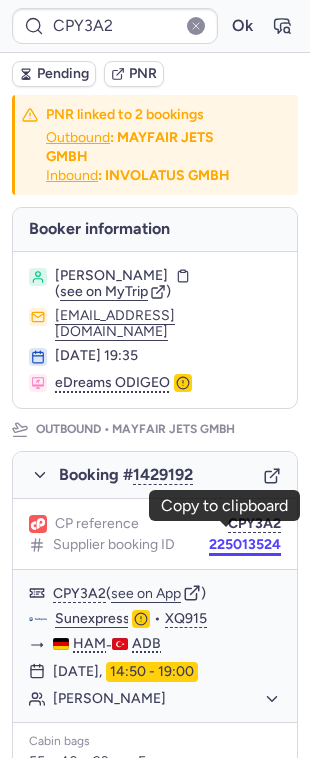click on "225013524" at bounding box center (245, 545) 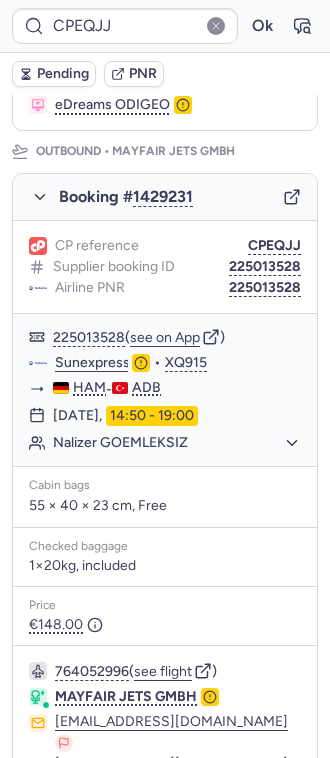 scroll, scrollTop: 0, scrollLeft: 0, axis: both 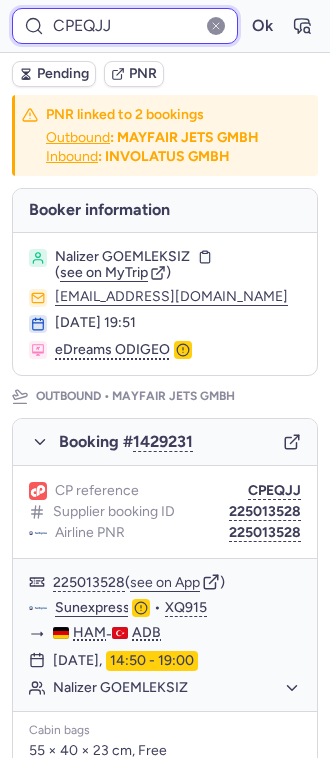 click on "CPEQJJ" at bounding box center (125, 26) 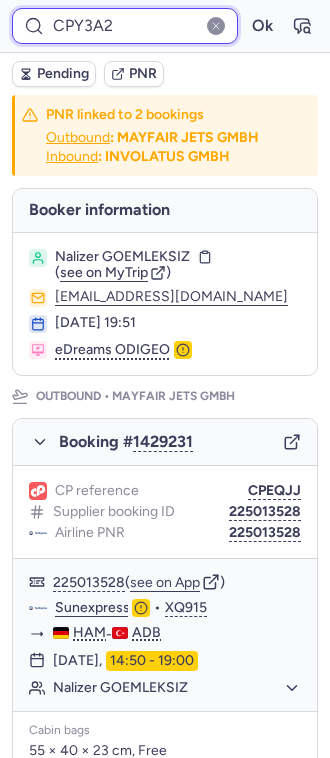 type on "CPY3A2" 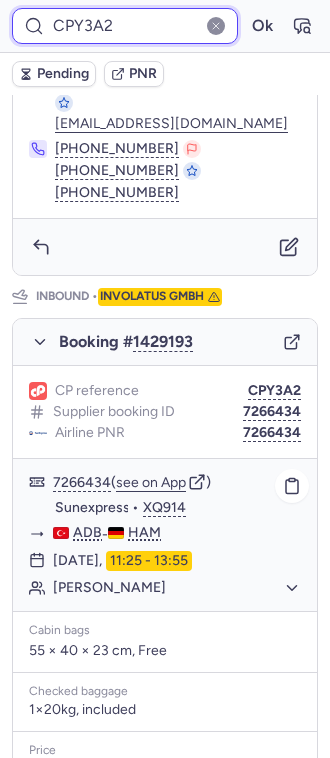 scroll, scrollTop: 1066, scrollLeft: 0, axis: vertical 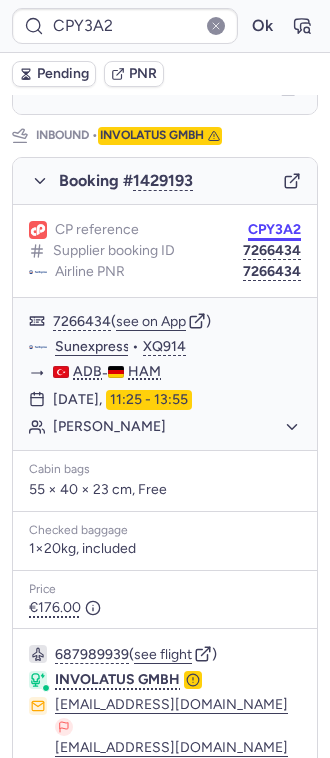 click on "CPY3A2" at bounding box center [274, 230] 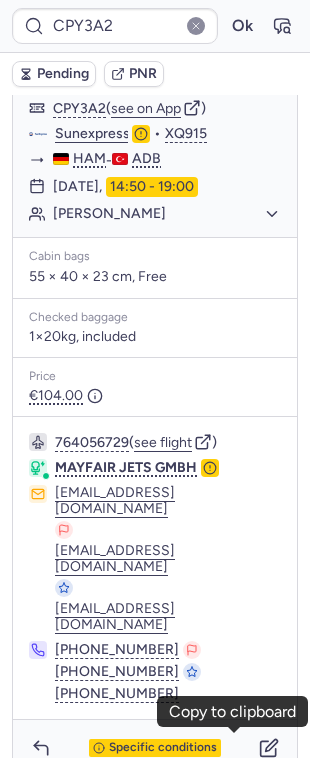 scroll, scrollTop: 266, scrollLeft: 0, axis: vertical 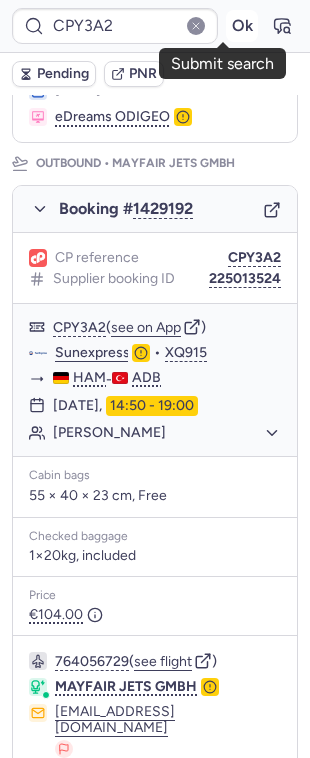 click on "Ok" at bounding box center (242, 26) 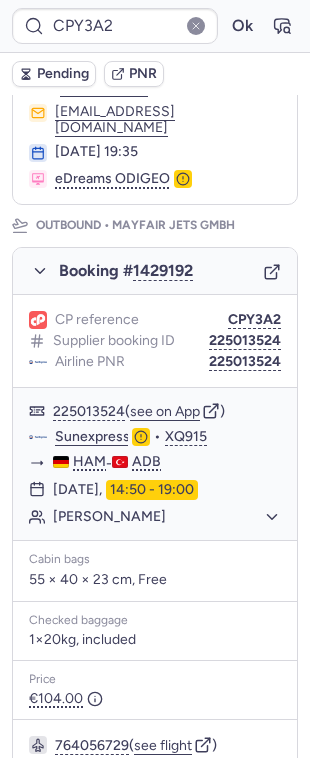 scroll, scrollTop: 266, scrollLeft: 0, axis: vertical 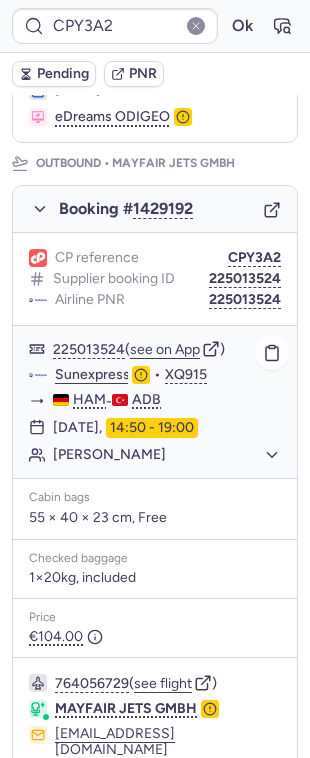 click on "[PERSON_NAME]" 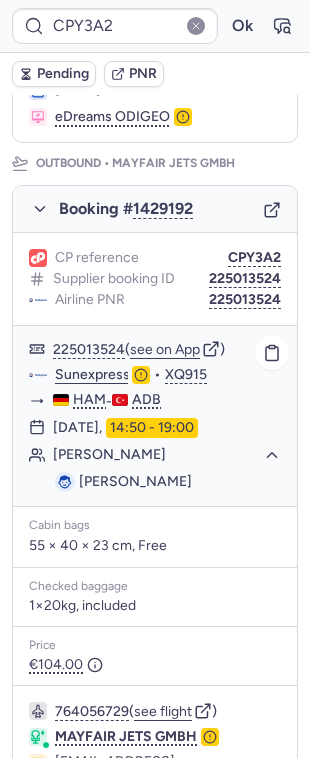 click on "[PERSON_NAME]" 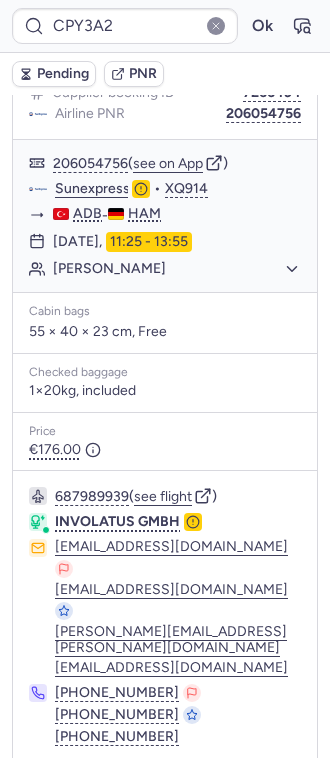 scroll, scrollTop: 1270, scrollLeft: 0, axis: vertical 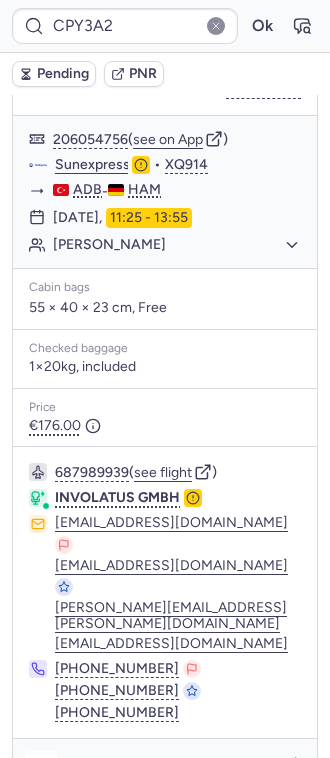 click 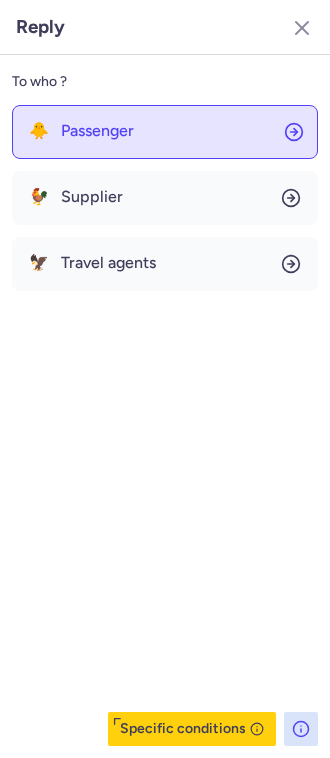 click on "🐥 Passenger" 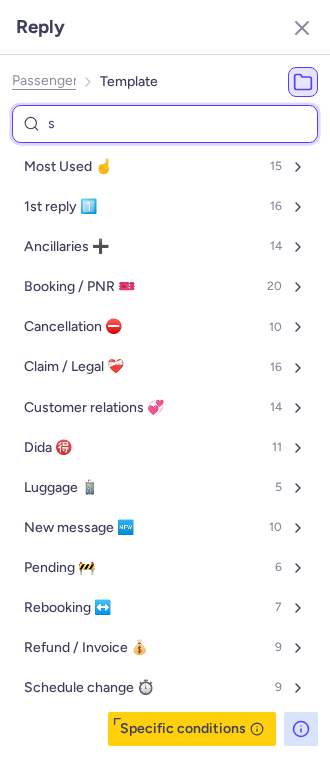 type on "su" 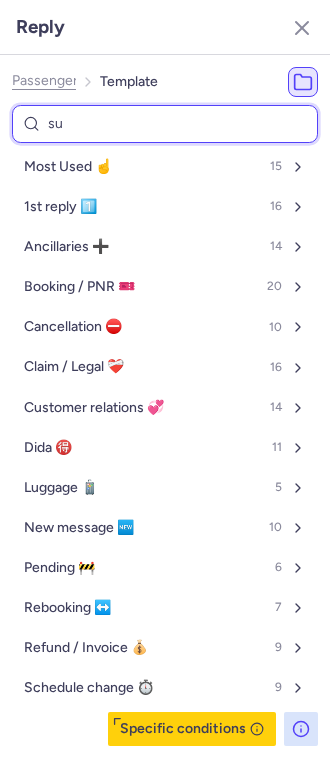 select on "en" 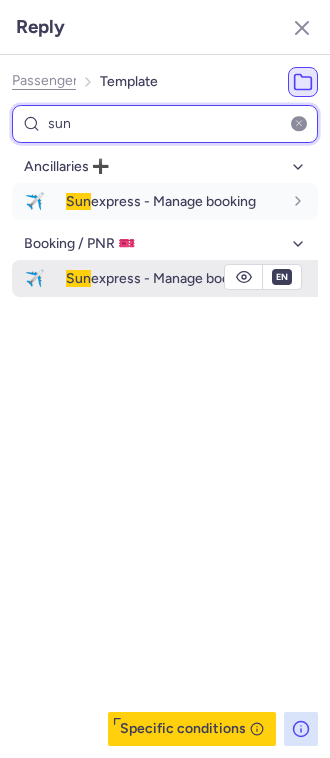 type on "sun" 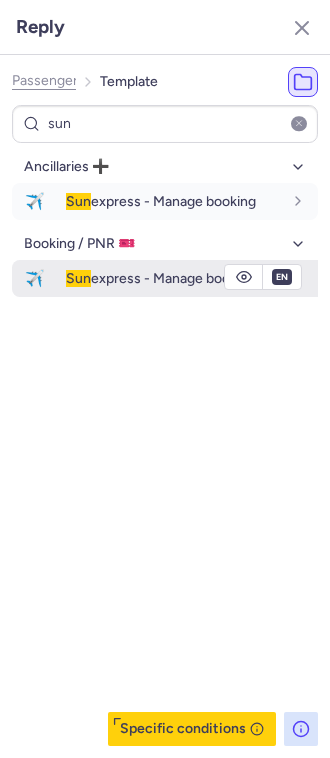 click on "Sun express - Manage booking" at bounding box center (161, 278) 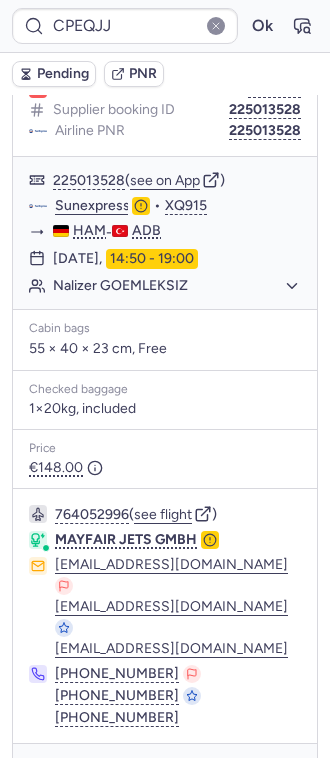 scroll, scrollTop: 470, scrollLeft: 0, axis: vertical 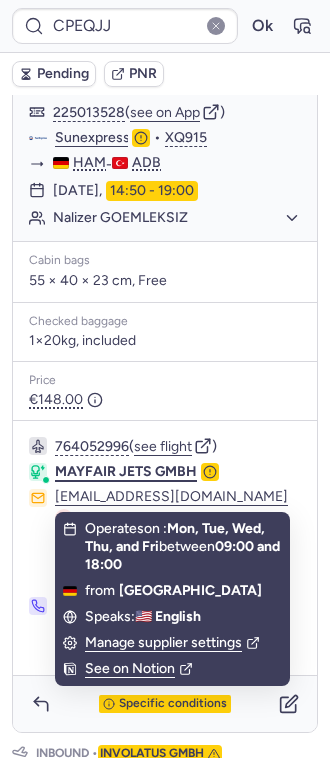 click on "MAYFAIR JETS GMBH" 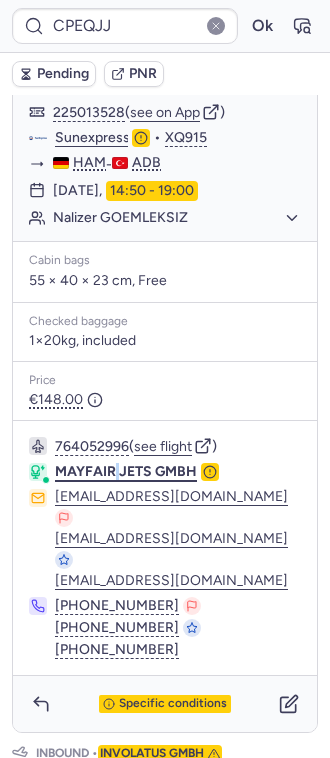 click on "MAYFAIR JETS GMBH" 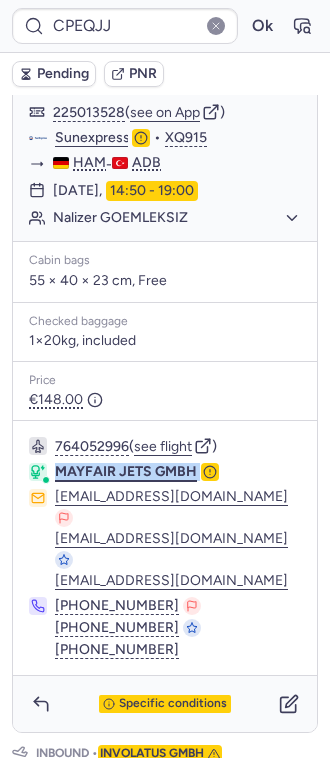 click on "MAYFAIR JETS GMBH" 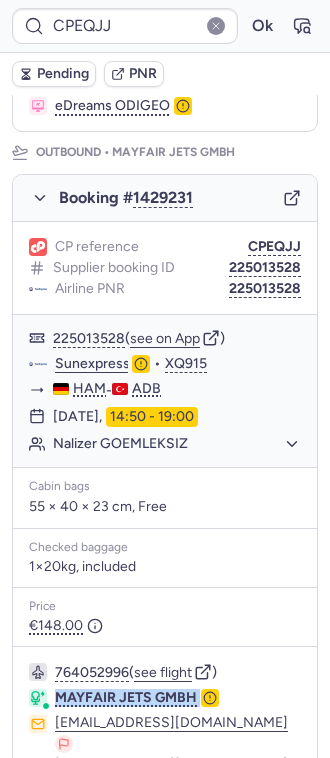 scroll, scrollTop: 204, scrollLeft: 0, axis: vertical 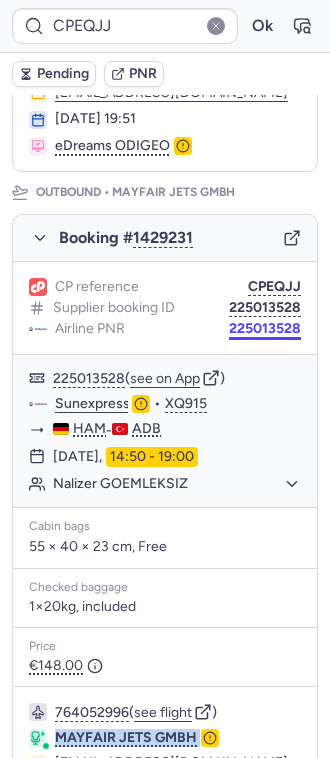 click on "225013528" at bounding box center (265, 329) 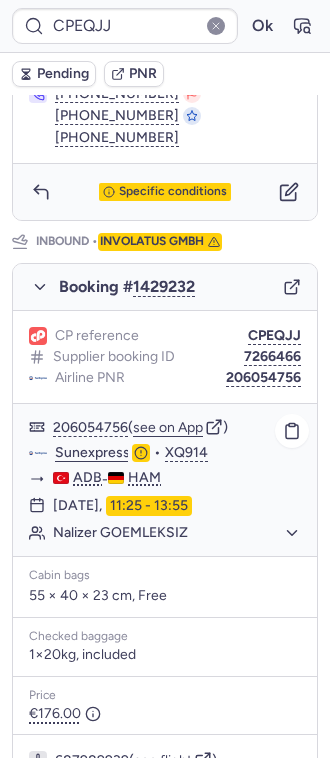 scroll, scrollTop: 1066, scrollLeft: 0, axis: vertical 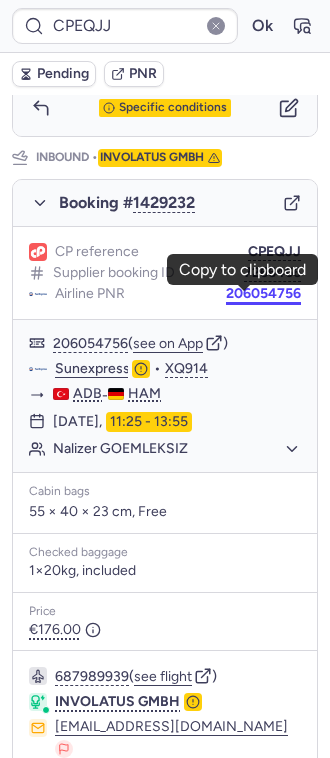 click on "206054756" at bounding box center (263, 294) 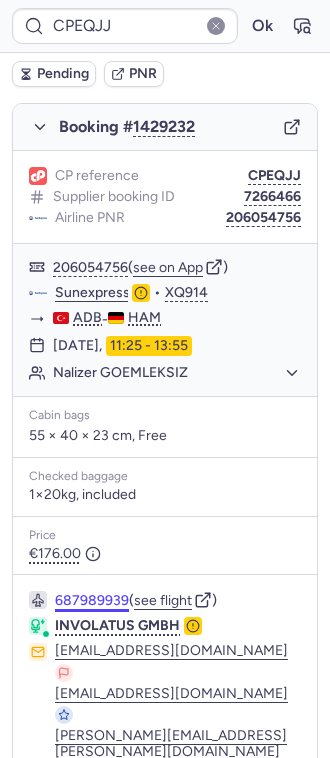 scroll, scrollTop: 1270, scrollLeft: 0, axis: vertical 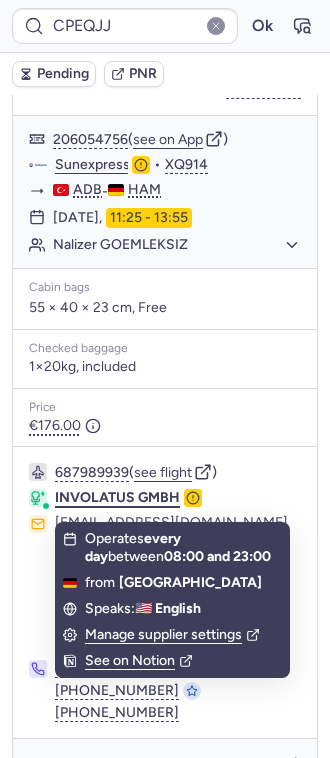 click on "INVOLATUS GMBH" 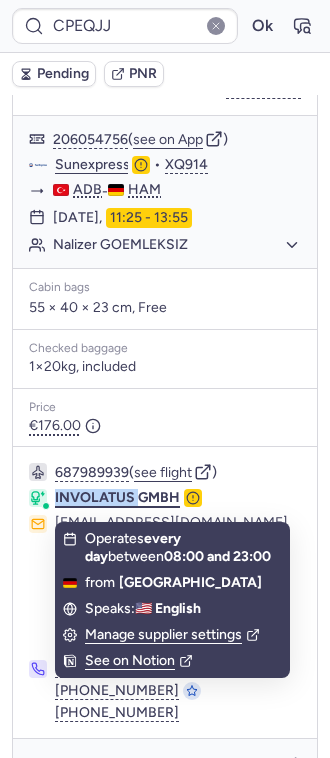 click on "INVOLATUS GMBH" 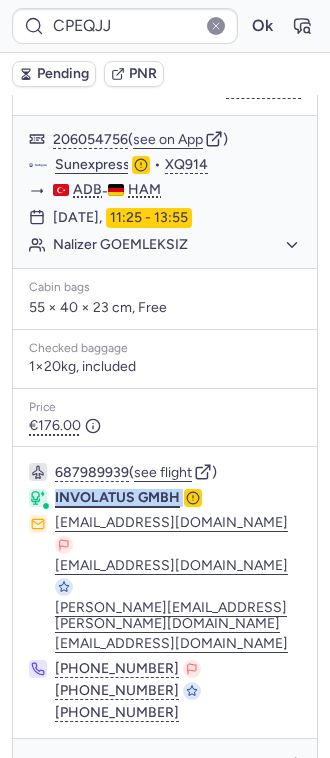 copy on "INVOLATUS GMBH" 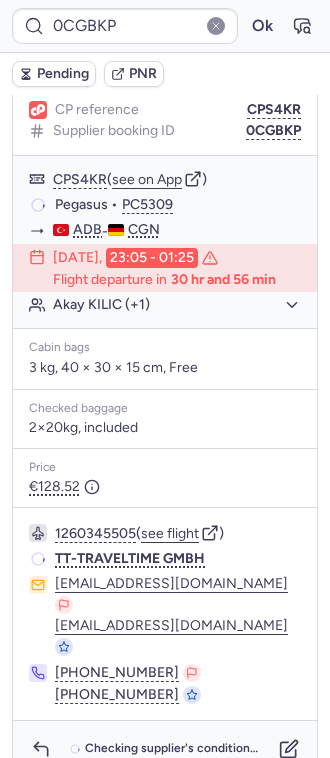 scroll, scrollTop: 237, scrollLeft: 0, axis: vertical 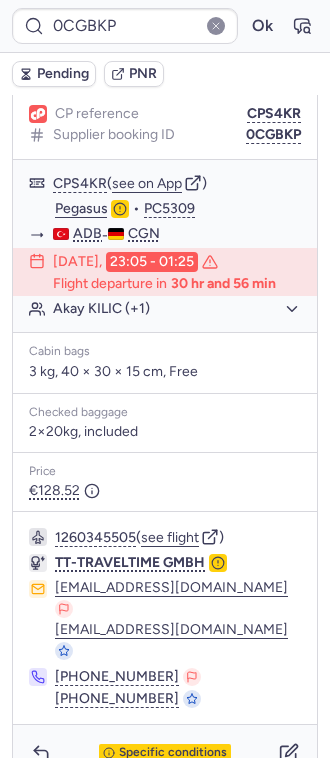 type on "CPHFI8" 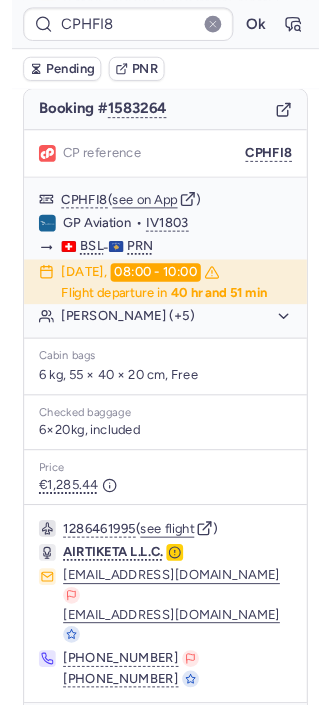 scroll, scrollTop: 230, scrollLeft: 0, axis: vertical 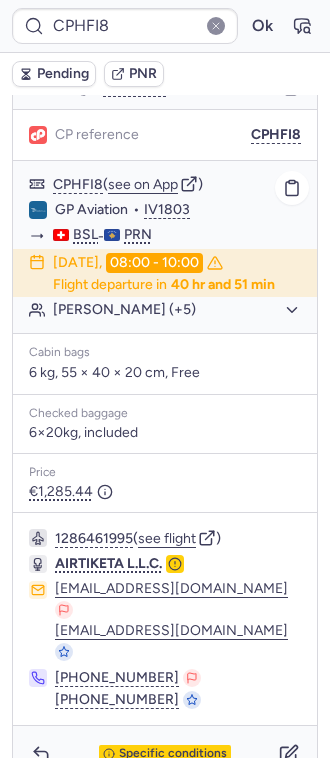 click on "[PERSON_NAME] (+5)" 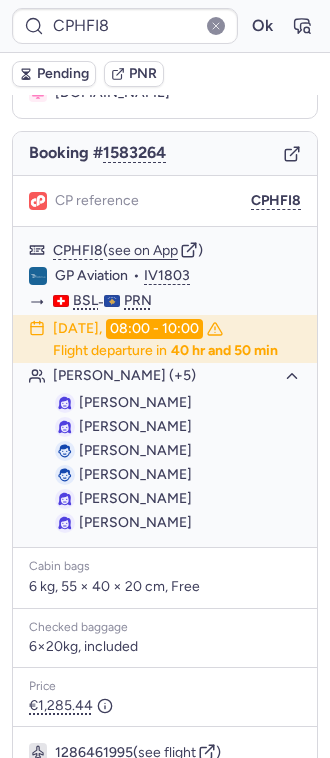 scroll, scrollTop: 398, scrollLeft: 0, axis: vertical 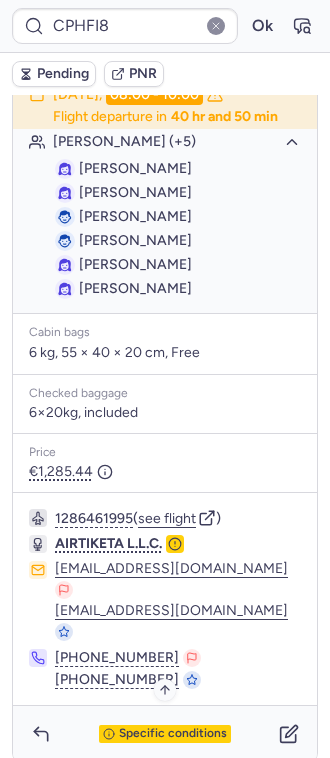 click on "Specific conditions" at bounding box center (165, 734) 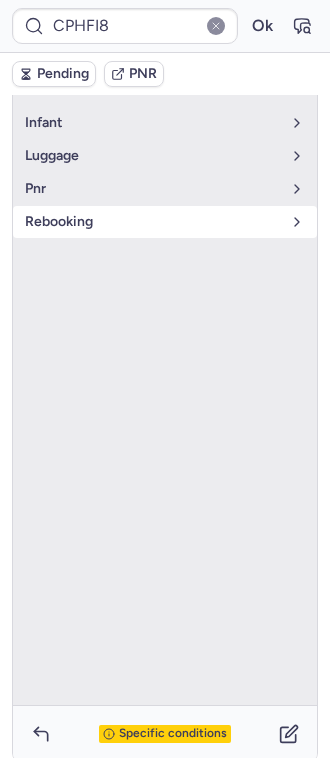 scroll, scrollTop: 265, scrollLeft: 0, axis: vertical 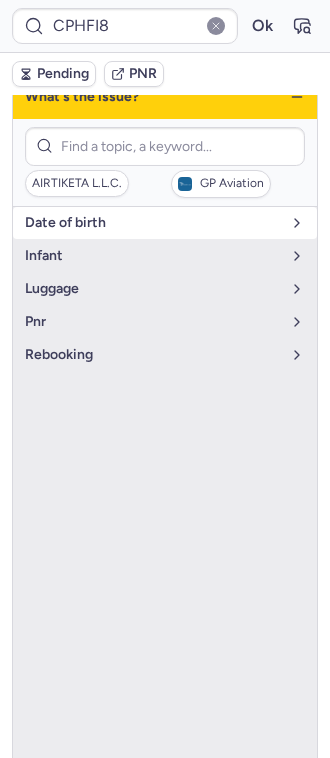 click on "date of birth" at bounding box center (153, 223) 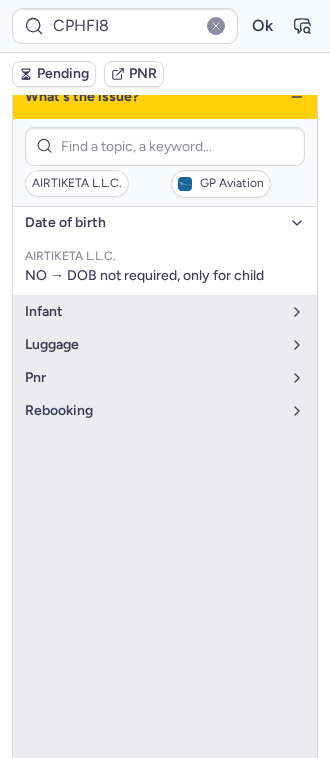 click on "date of birth" at bounding box center [153, 223] 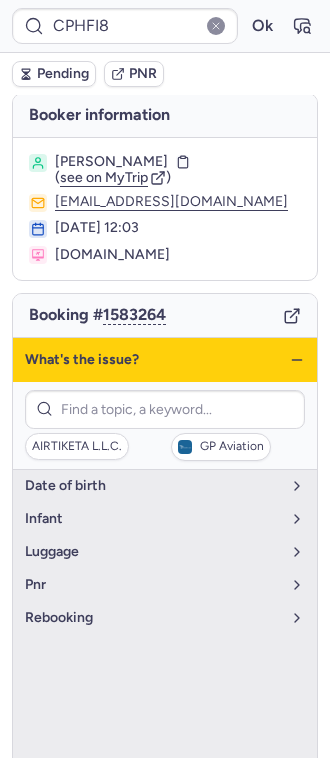 scroll, scrollTop: 0, scrollLeft: 0, axis: both 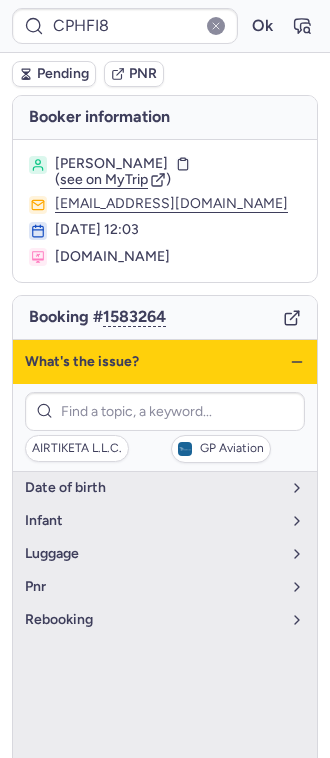 click 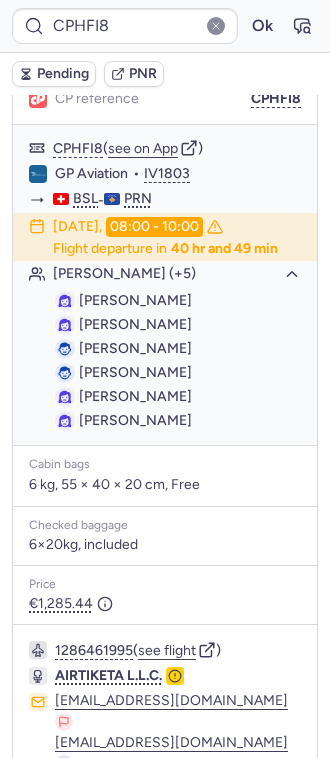 scroll, scrollTop: 398, scrollLeft: 0, axis: vertical 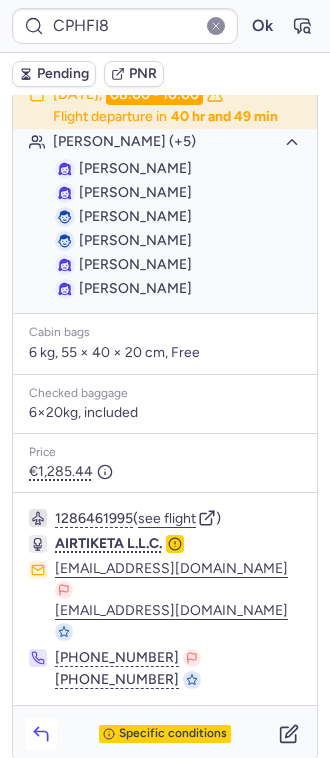 click 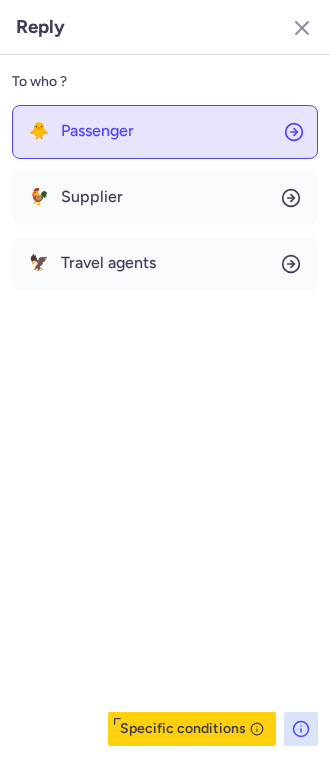 click on "Passenger" at bounding box center [97, 131] 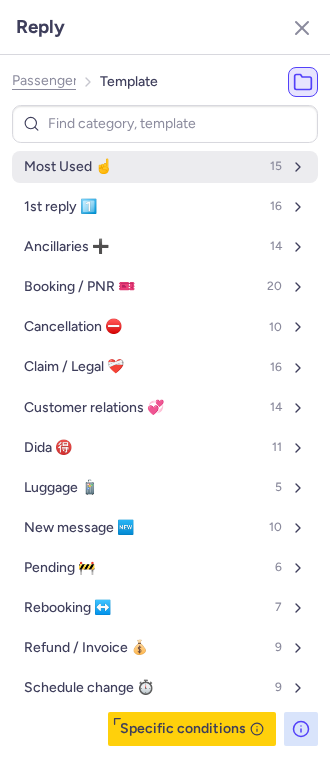 click on "Most Used ☝️ 15" at bounding box center [165, 167] 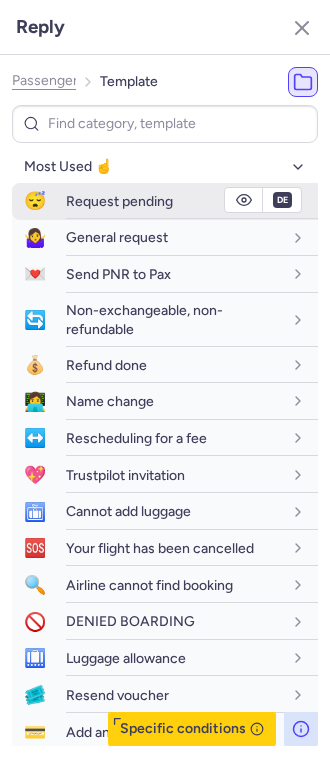 click on "Request pending" at bounding box center [119, 201] 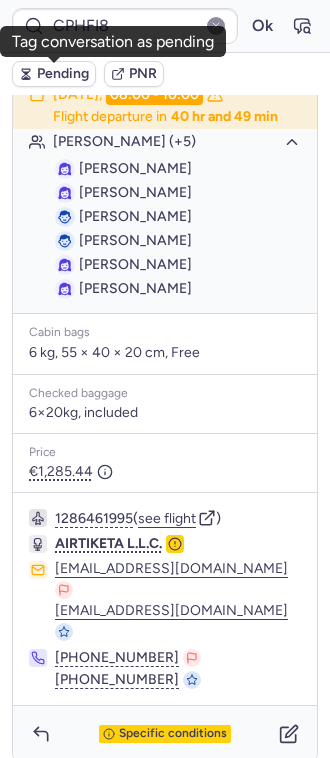 click on "Pending" at bounding box center (63, 74) 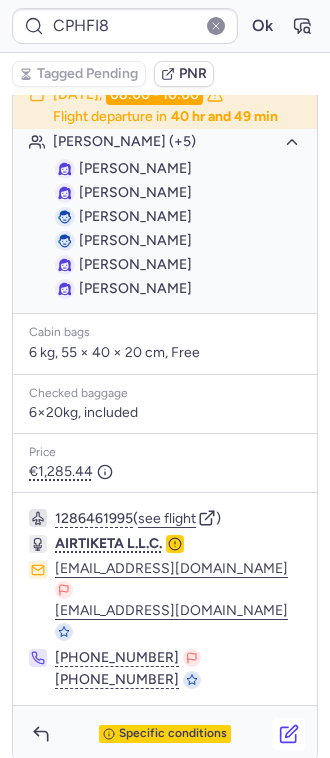 click 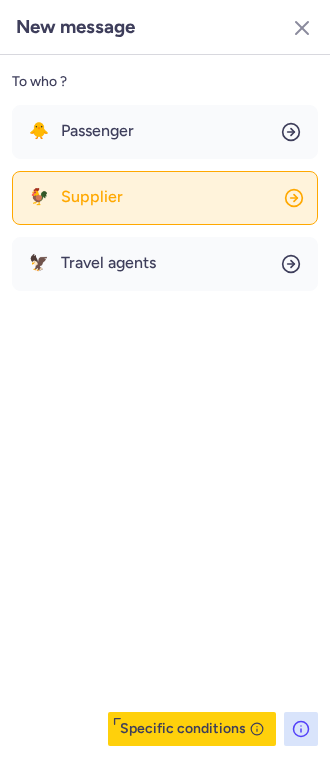 click on "🐓 Supplier" 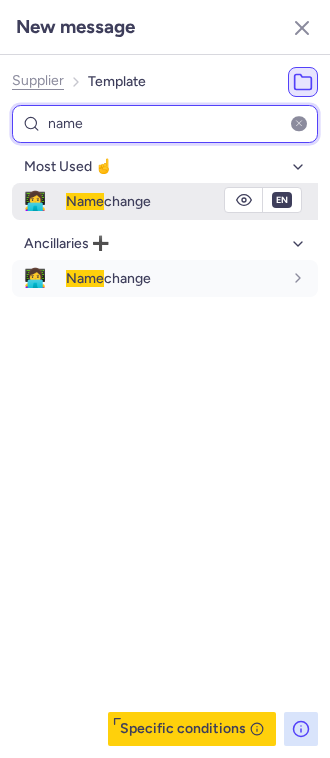 type on "name" 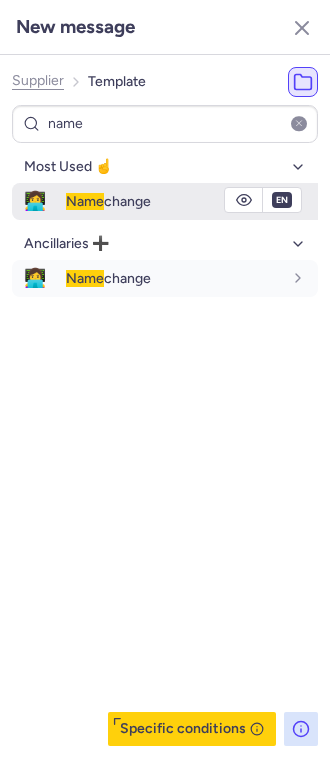 click on "Name  change" at bounding box center (192, 201) 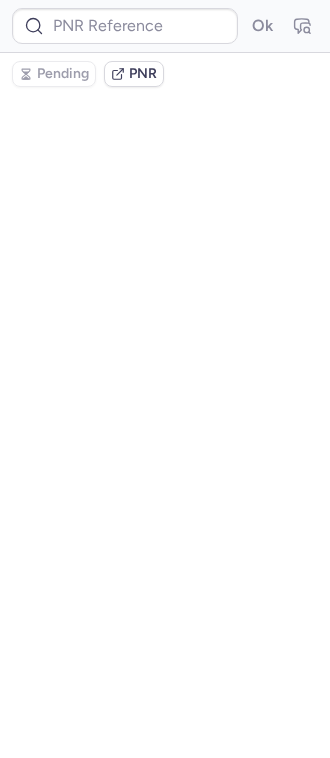scroll, scrollTop: 0, scrollLeft: 0, axis: both 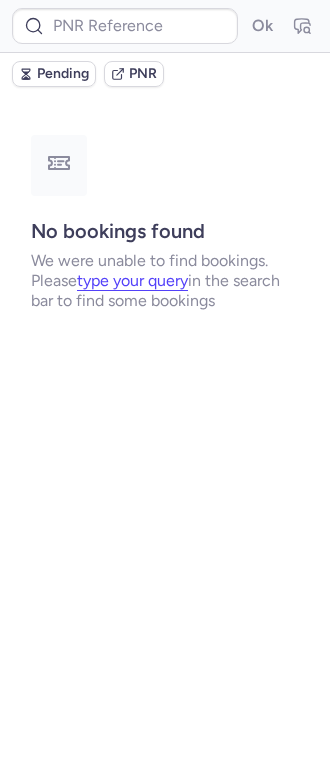 type on "CPHFI8" 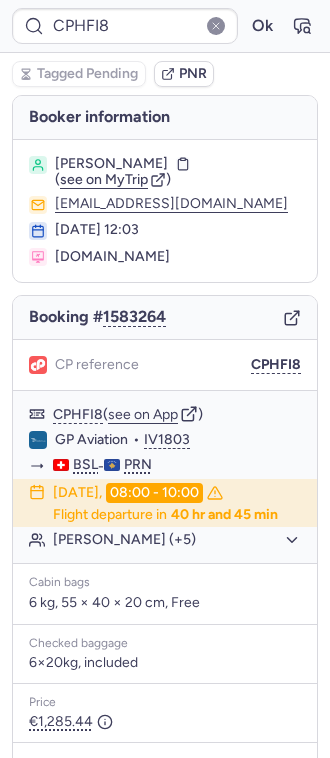 type on "CPLL76" 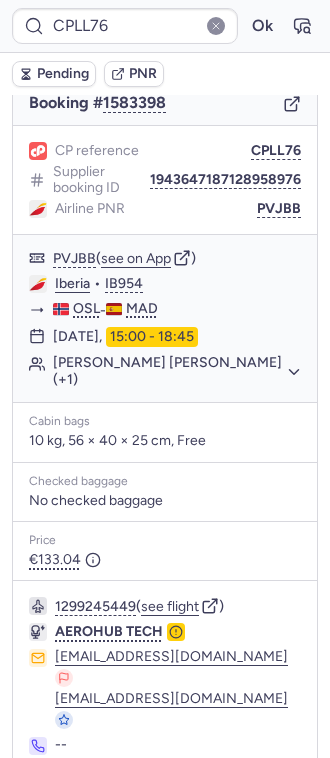 scroll, scrollTop: 270, scrollLeft: 0, axis: vertical 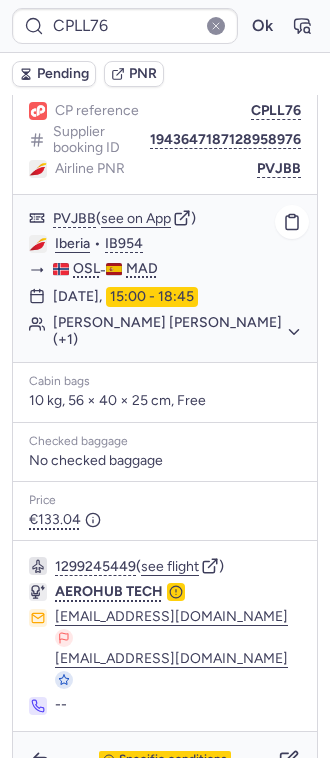 click on "[PERSON_NAME] [PERSON_NAME] (+1)" 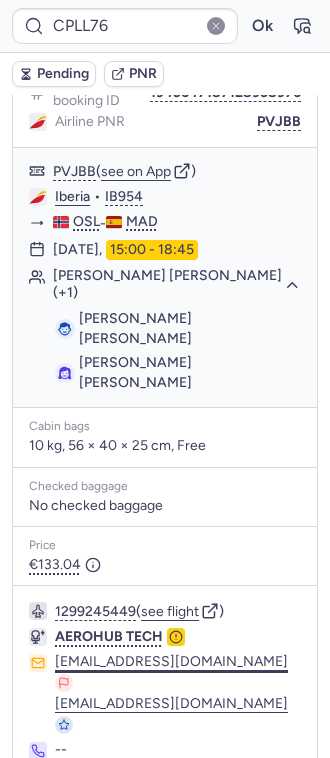 scroll, scrollTop: 342, scrollLeft: 0, axis: vertical 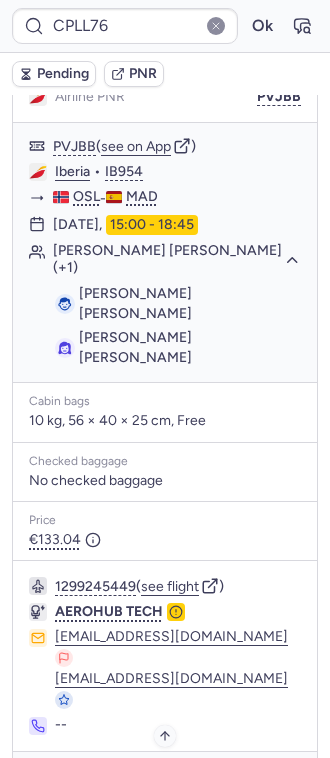 click on "Specific conditions" at bounding box center [173, 780] 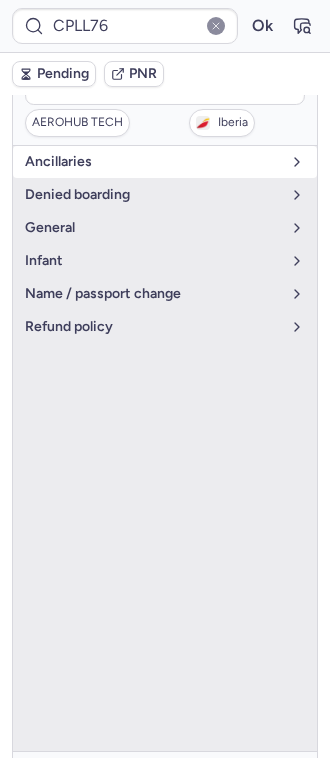 click on "Ancillaries" at bounding box center [153, 162] 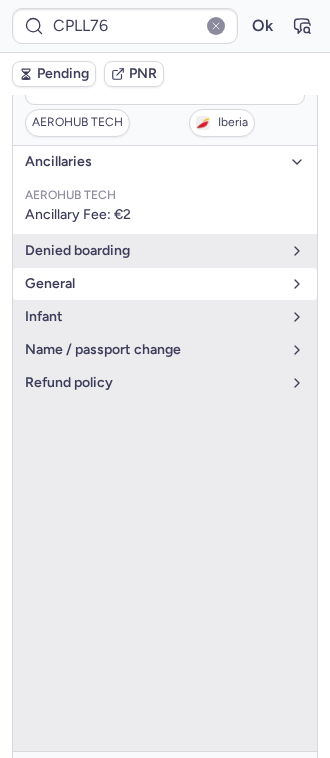 click on "general" at bounding box center [153, 284] 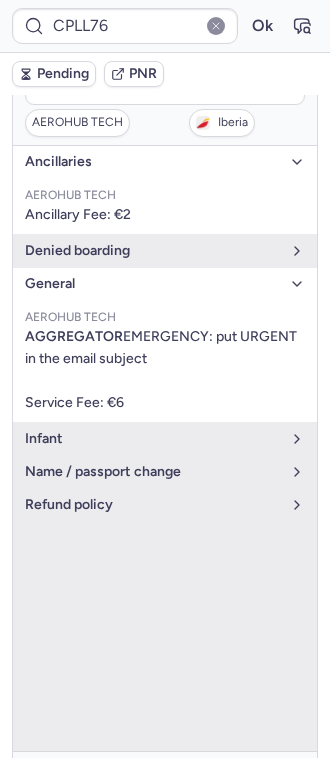 click on "general" at bounding box center [153, 284] 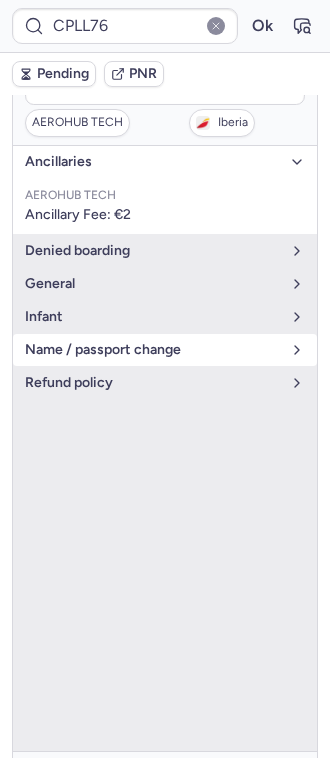 click on "name / passport change" at bounding box center [153, 350] 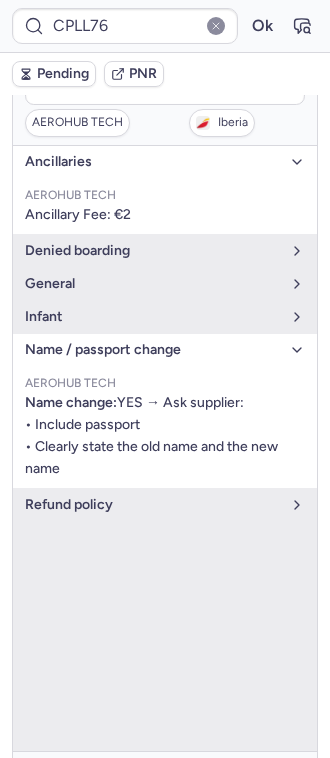 click on "name / passport change" at bounding box center [165, 350] 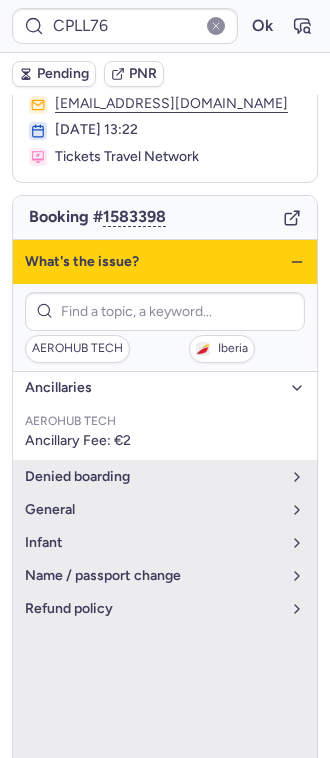 scroll, scrollTop: 0, scrollLeft: 0, axis: both 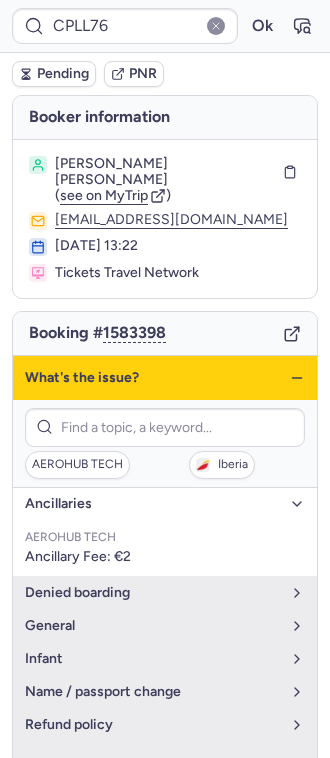 click 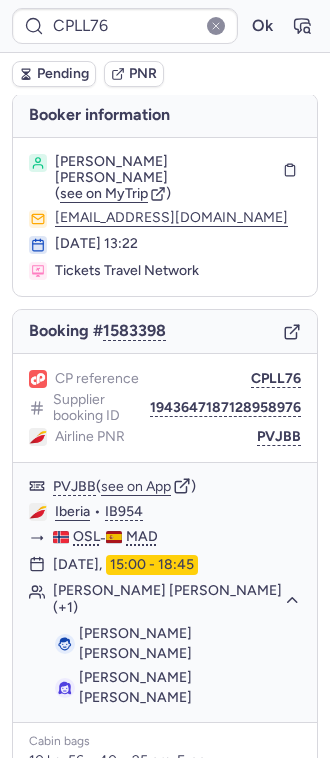 scroll, scrollTop: 0, scrollLeft: 0, axis: both 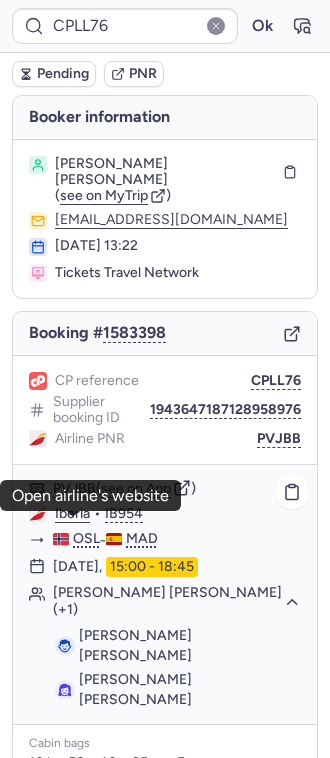 click on "Iberia" 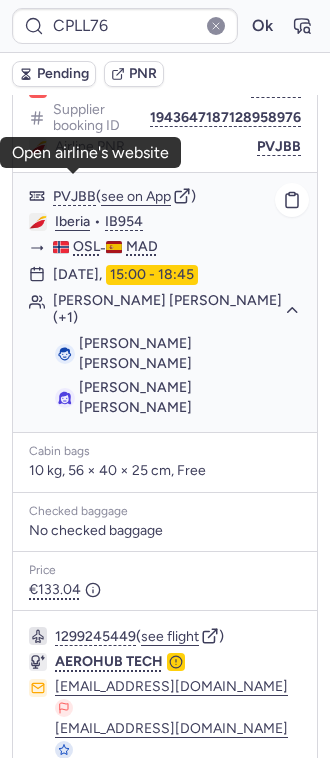 scroll, scrollTop: 342, scrollLeft: 0, axis: vertical 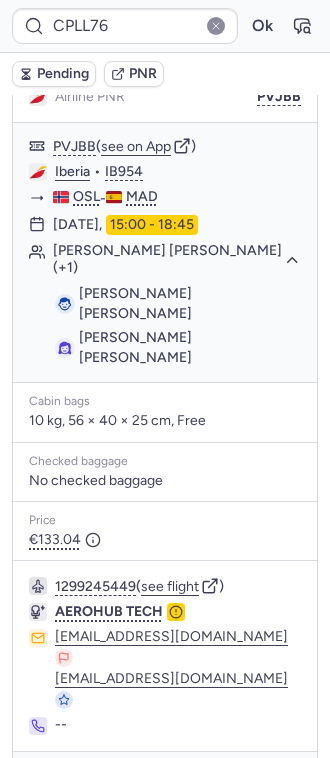 click at bounding box center (41, 780) 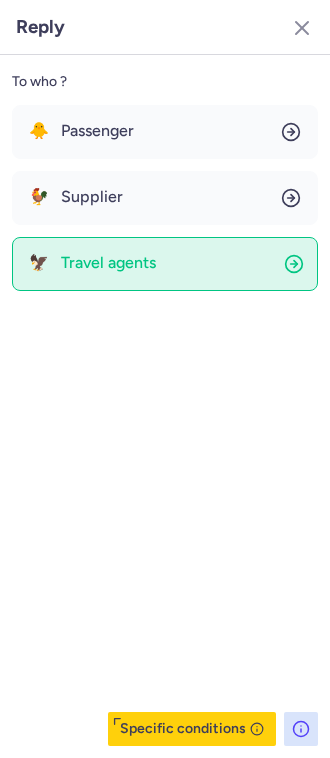 click on "🦅 Travel agents" 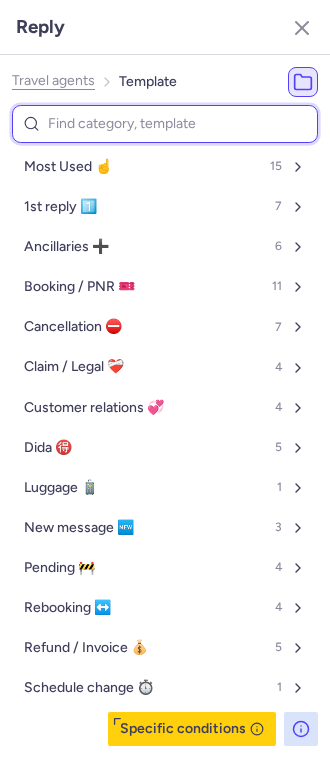 click at bounding box center (165, 124) 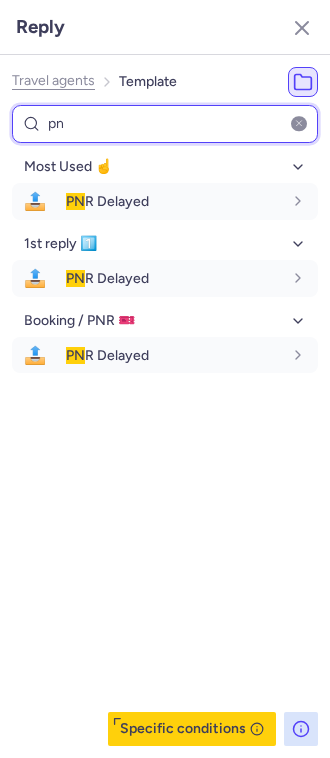 type on "p" 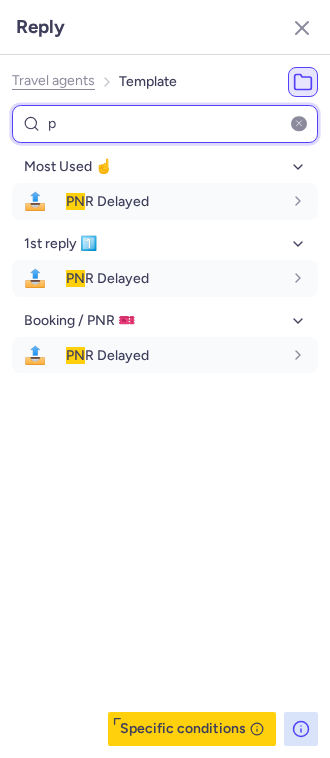 type 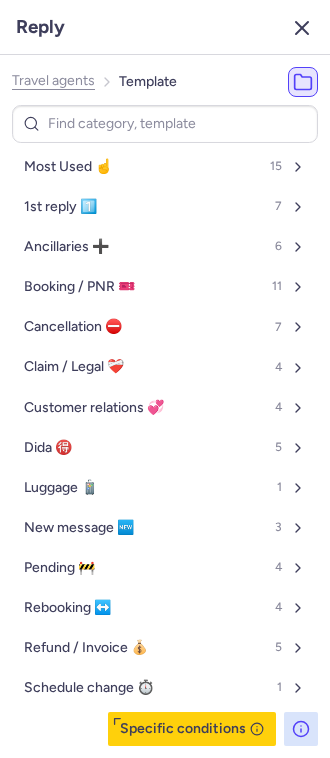 click 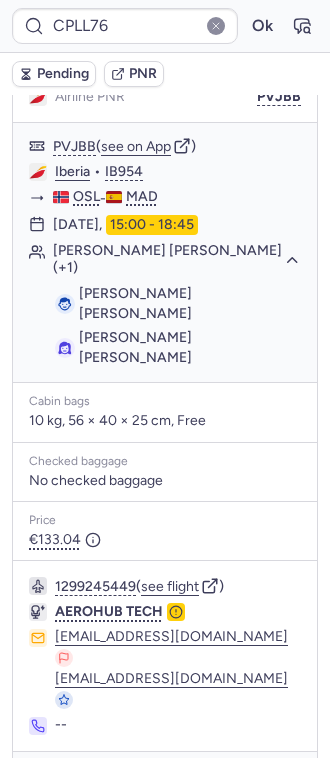 click 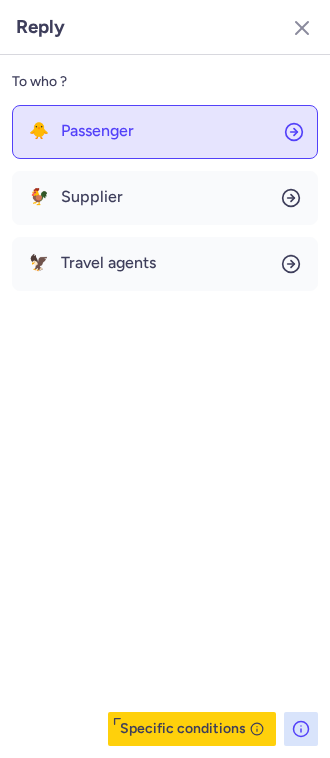 click on "🐥 Passenger" 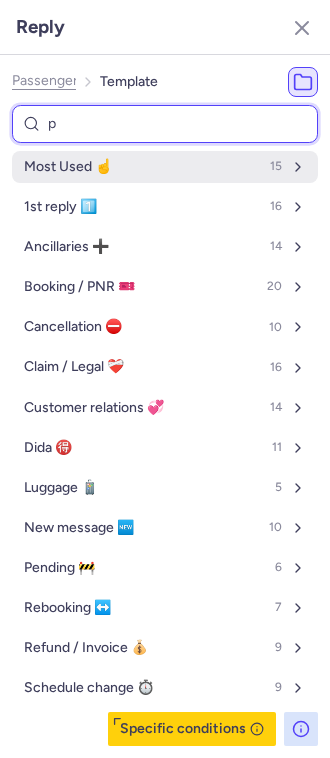 type on "pn" 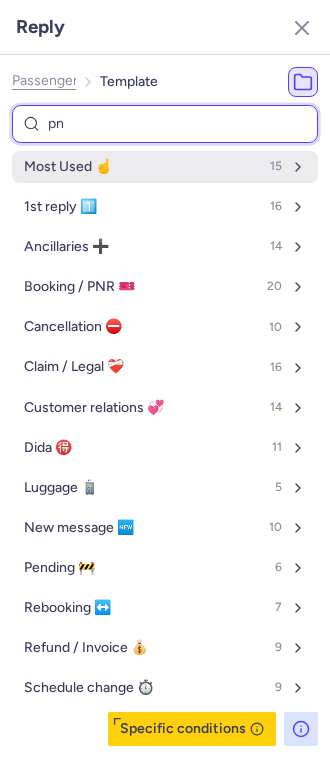 select on "en" 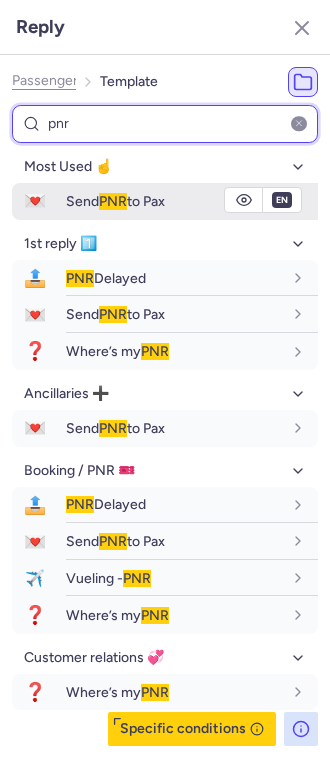 type on "pnr" 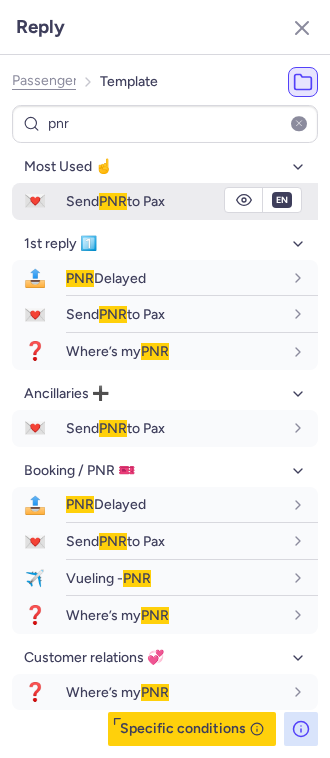 click on "Send  PNR  to Pax" at bounding box center (115, 201) 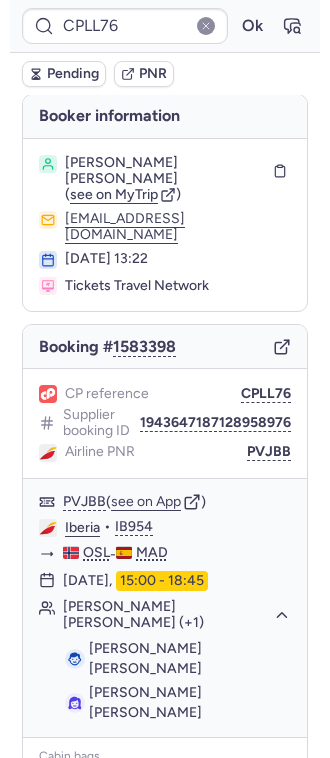 scroll, scrollTop: 0, scrollLeft: 0, axis: both 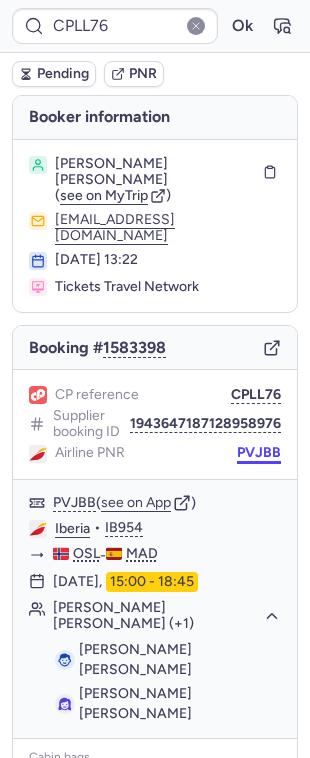 click on "PVJBB" at bounding box center [259, 453] 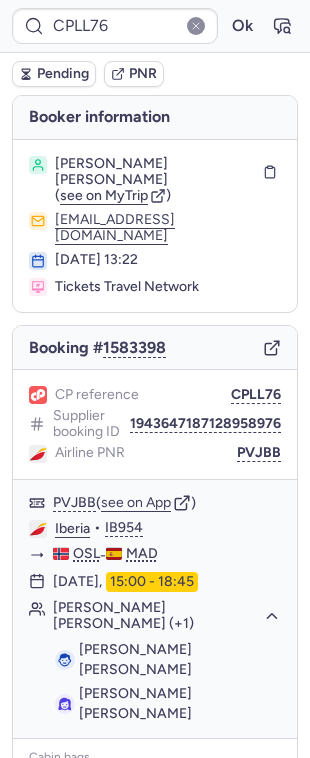 type on "CPHFI8" 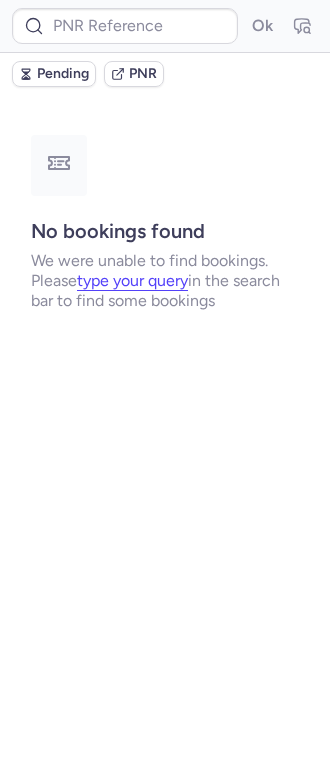 type on "CPZSRQ" 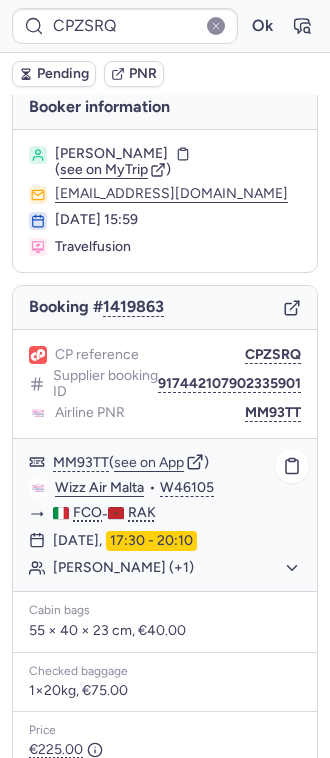 scroll, scrollTop: 0, scrollLeft: 0, axis: both 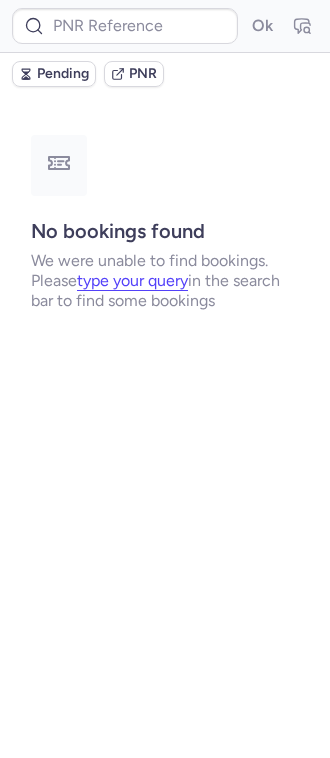 type on "CPZSRQ" 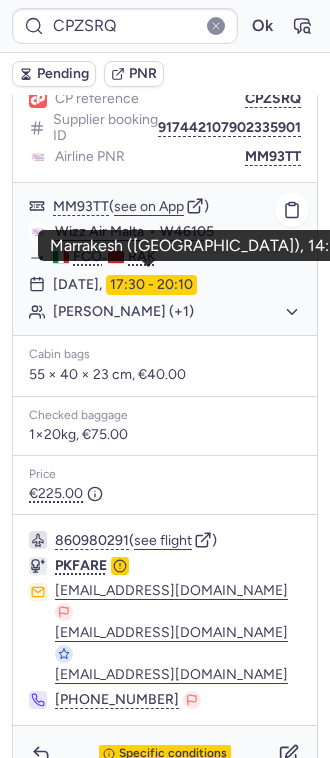 scroll, scrollTop: 292, scrollLeft: 0, axis: vertical 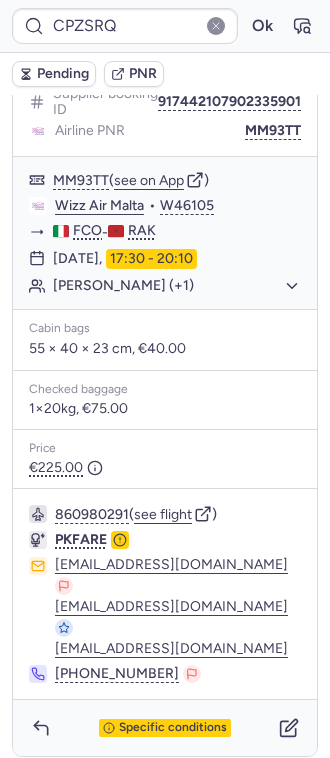 type on "CPHFI8" 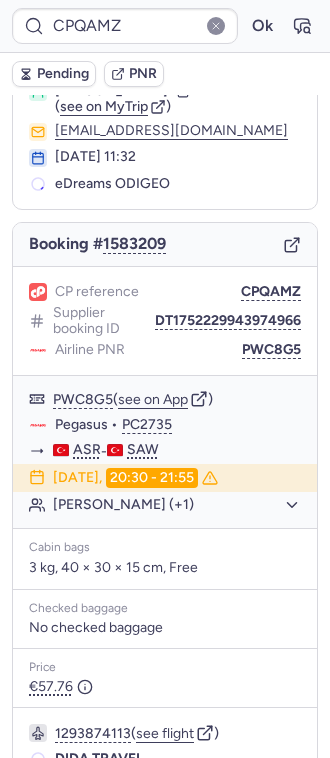 scroll, scrollTop: 133, scrollLeft: 0, axis: vertical 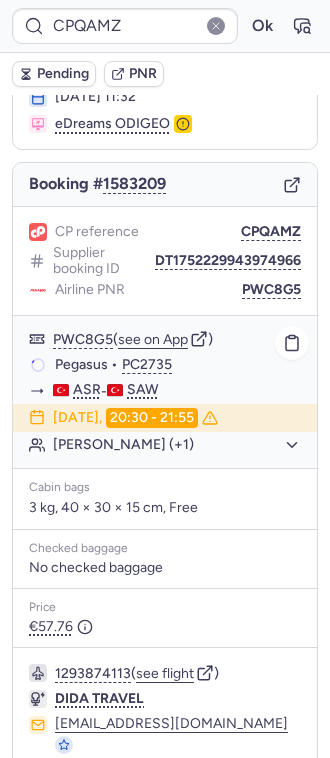 click on "[PERSON_NAME] (+1)" 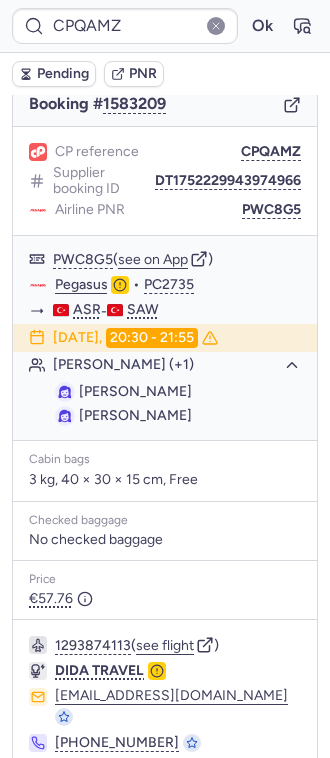 scroll, scrollTop: 277, scrollLeft: 0, axis: vertical 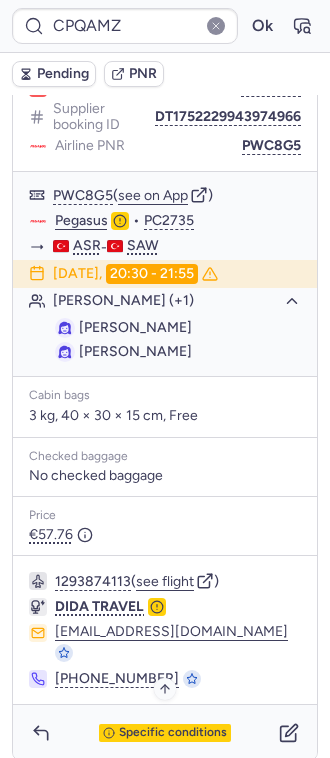 click on "Specific conditions" at bounding box center (173, 733) 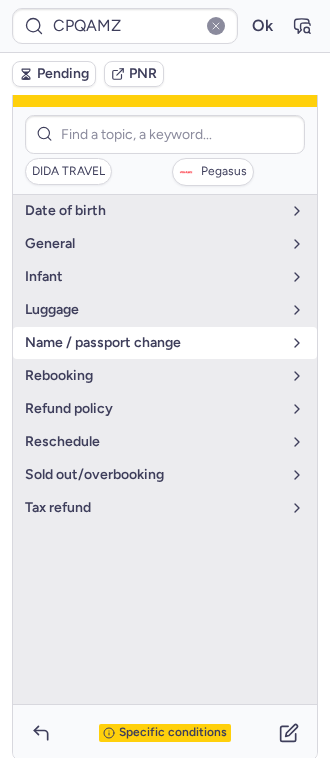 click on "name / passport change" at bounding box center (153, 343) 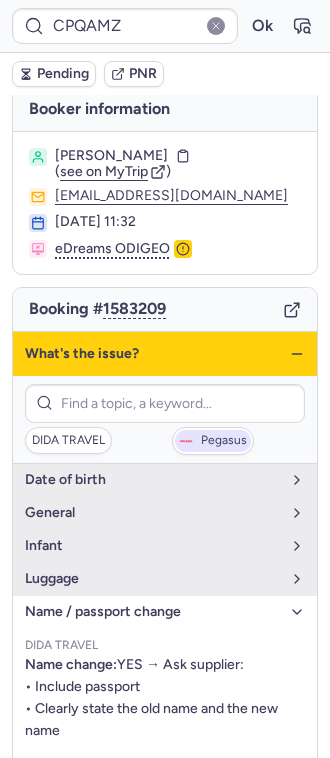 scroll, scrollTop: 0, scrollLeft: 0, axis: both 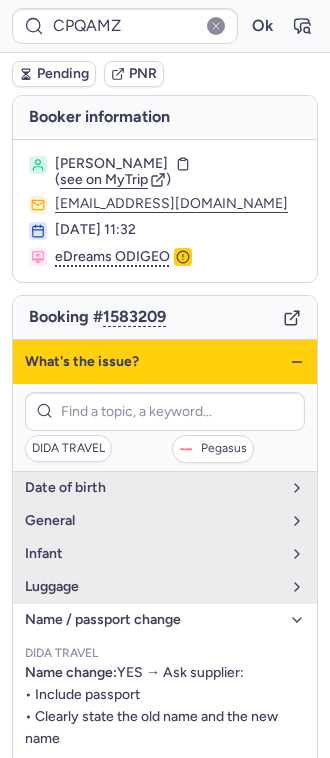 click 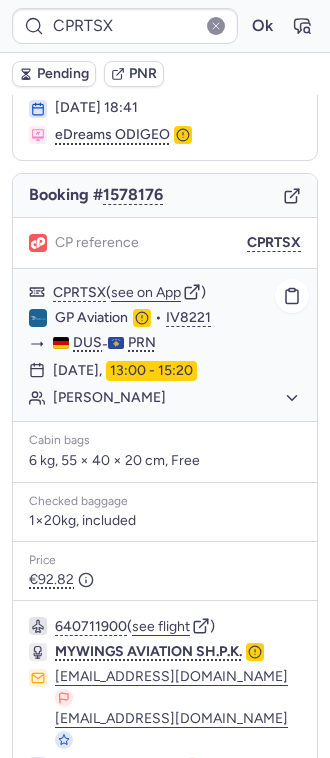 scroll, scrollTop: 0, scrollLeft: 0, axis: both 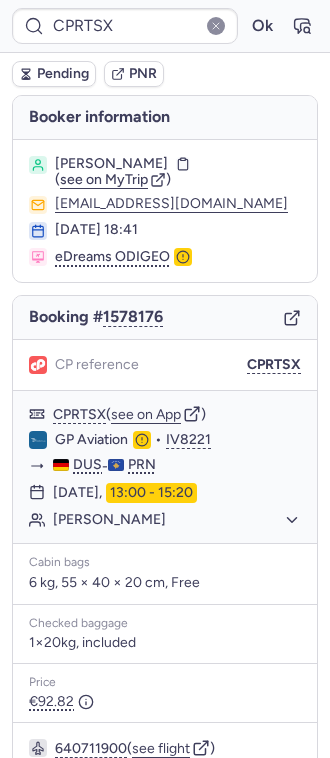 click on "Pending" at bounding box center (63, 74) 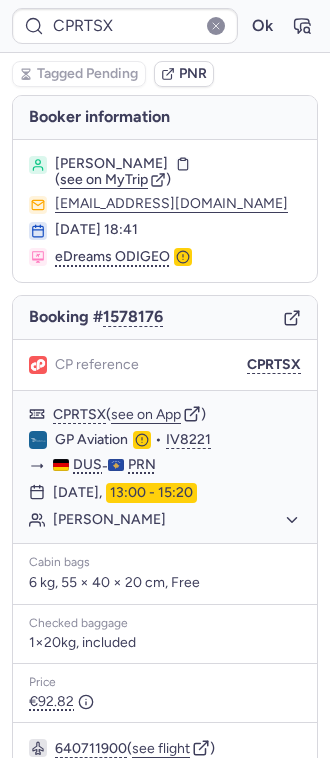 type on "CZ041423" 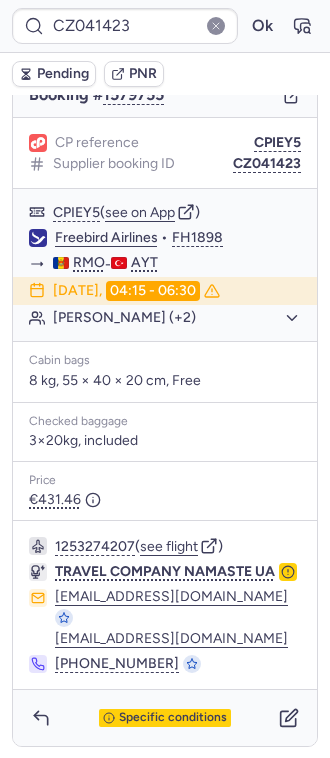 scroll, scrollTop: 225, scrollLeft: 0, axis: vertical 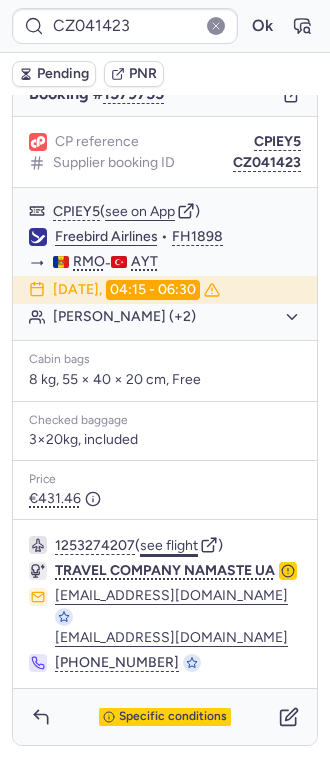 click on "see flight" 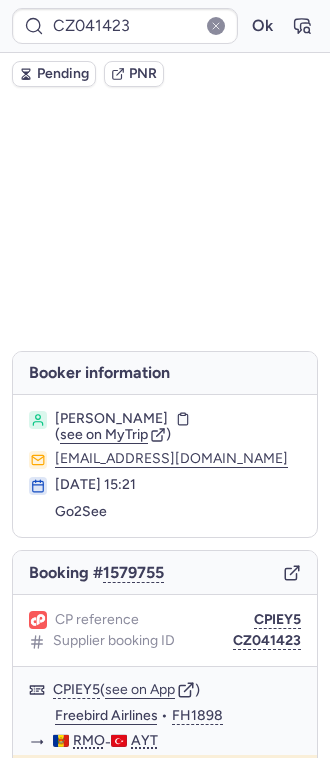scroll, scrollTop: 0, scrollLeft: 0, axis: both 